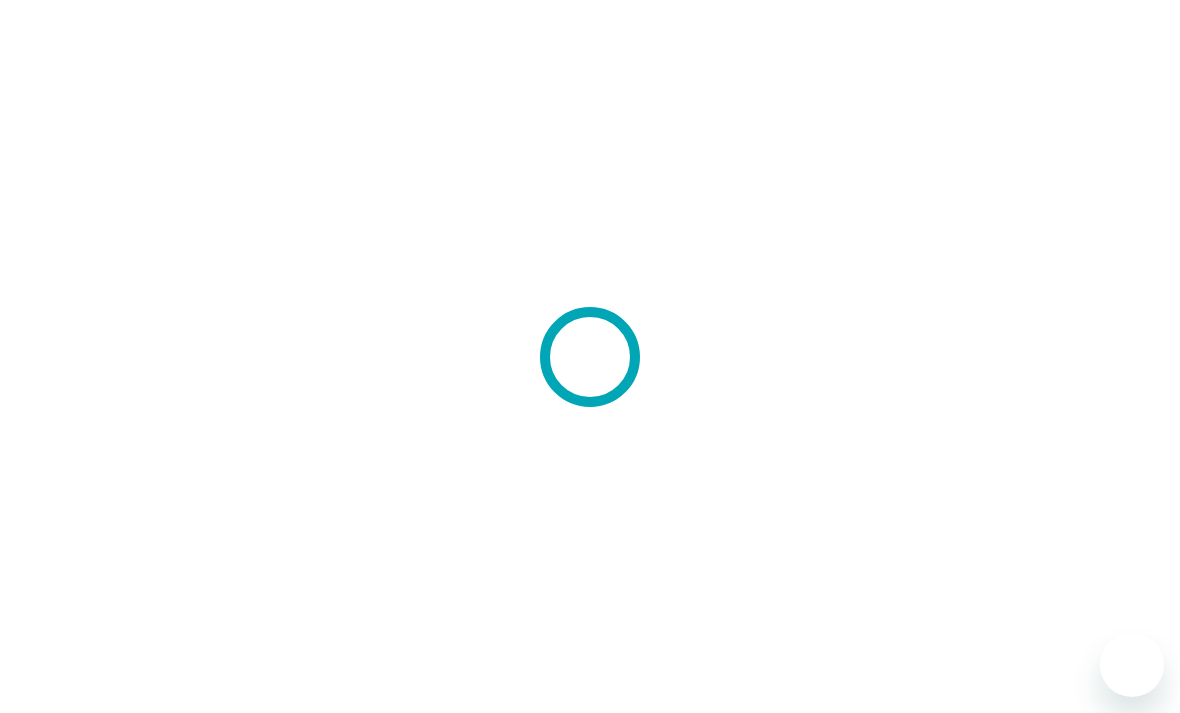 scroll, scrollTop: 0, scrollLeft: 0, axis: both 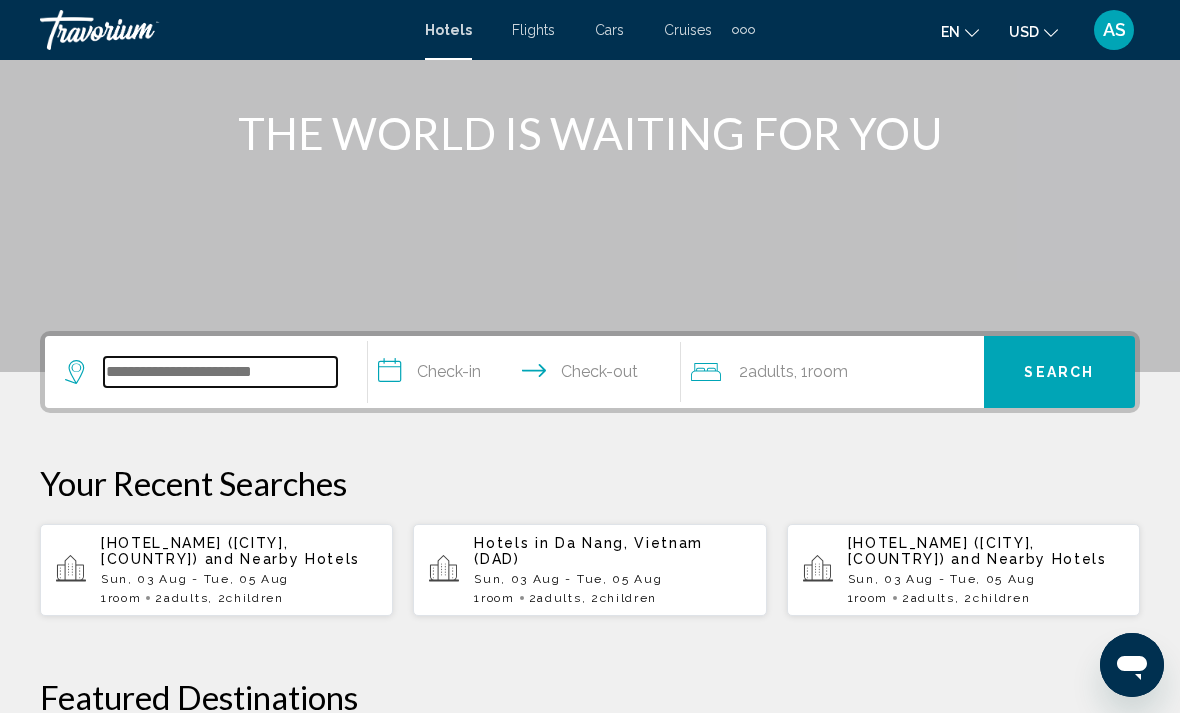 click at bounding box center [220, 372] 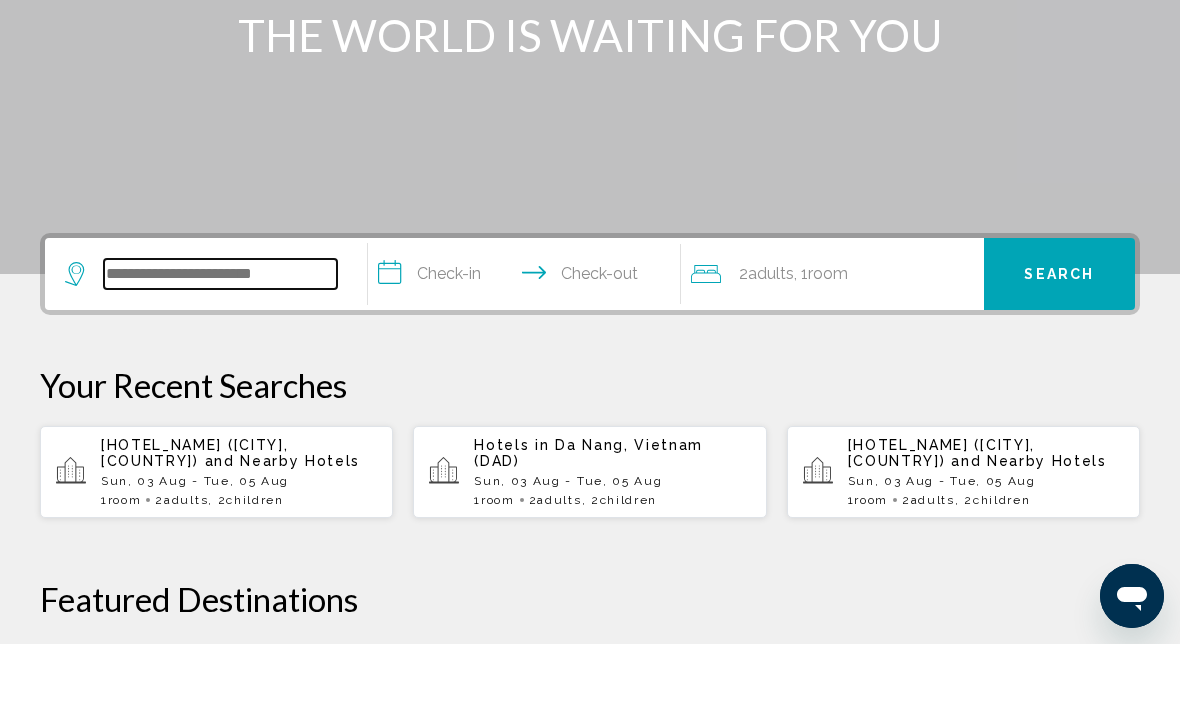scroll, scrollTop: 425, scrollLeft: 0, axis: vertical 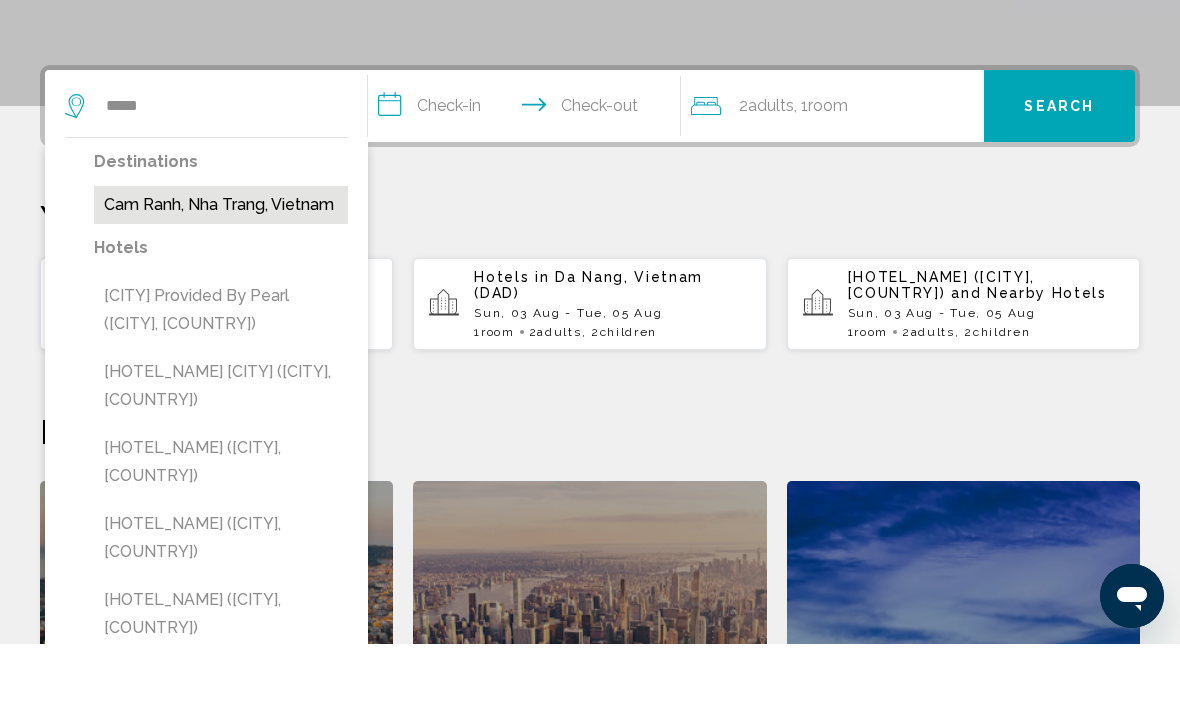 click on "Cam Ranh, Nha Trang, Vietnam" at bounding box center [221, 274] 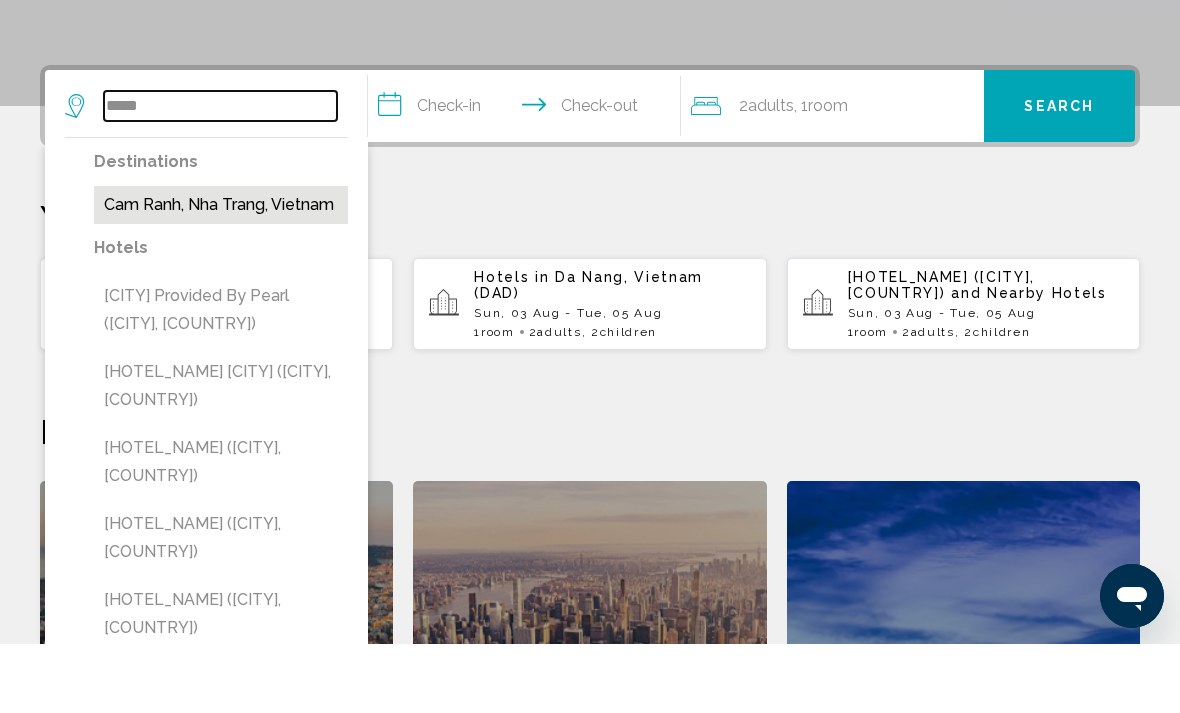 type on "**********" 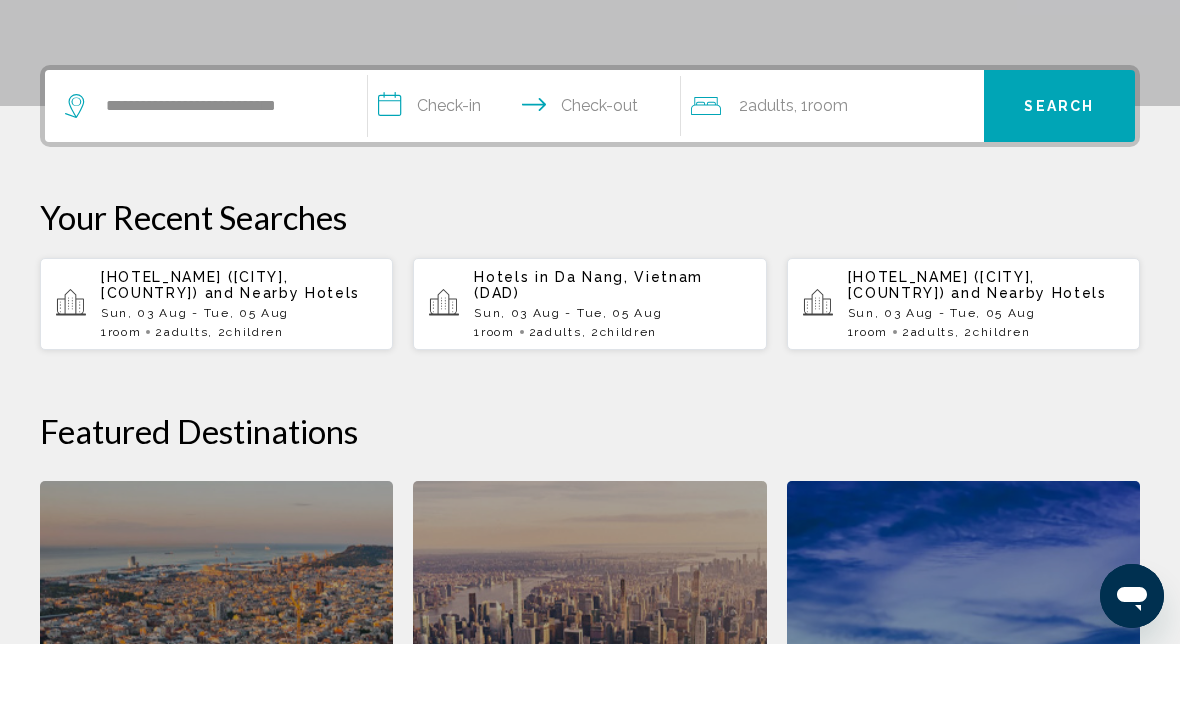 click on "**********" at bounding box center [528, 178] 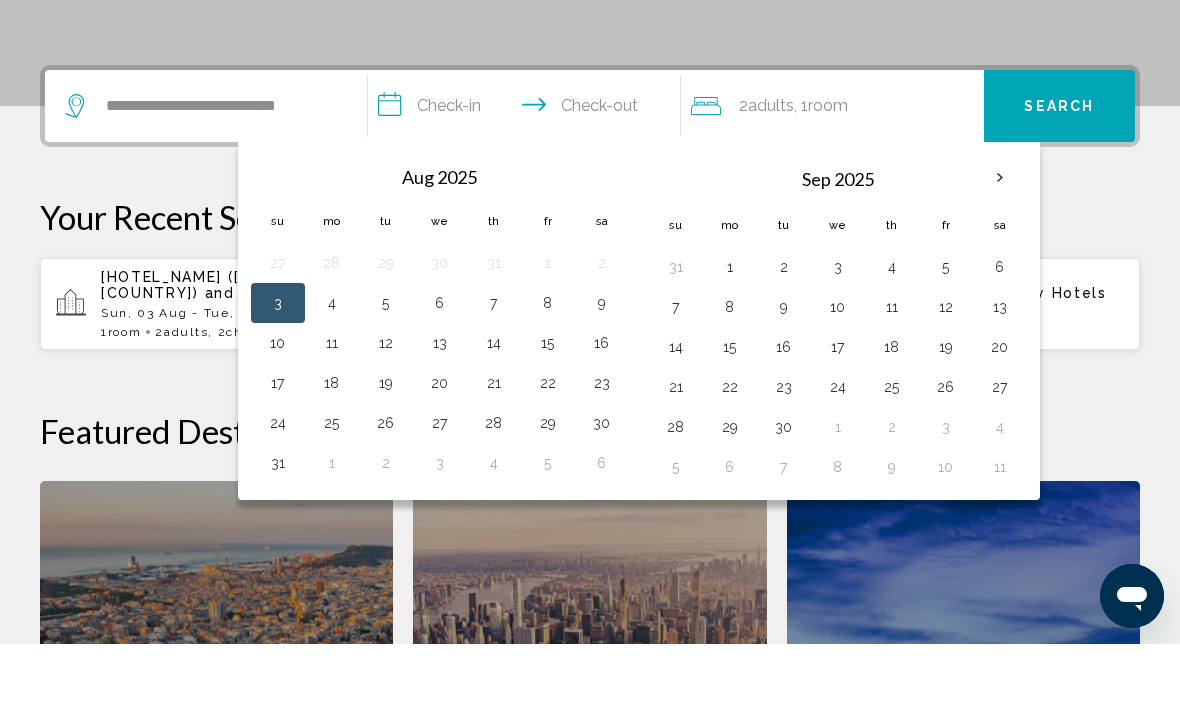 scroll, scrollTop: 494, scrollLeft: 0, axis: vertical 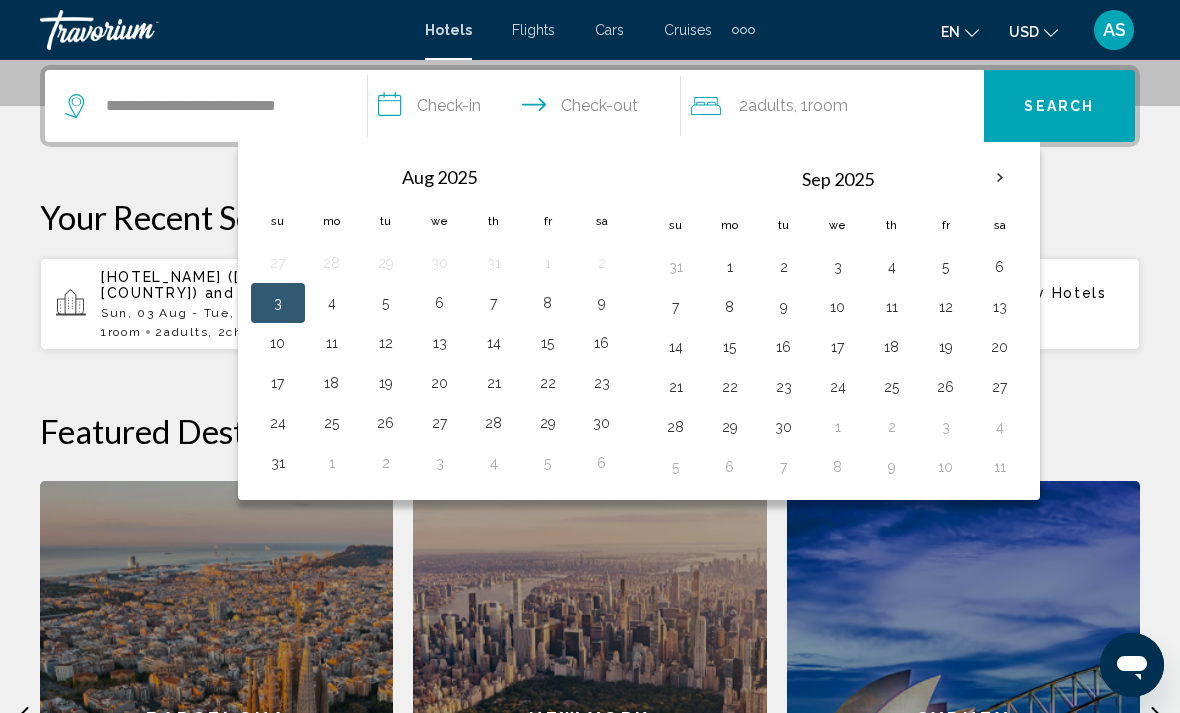 click on "3" at bounding box center [278, 303] 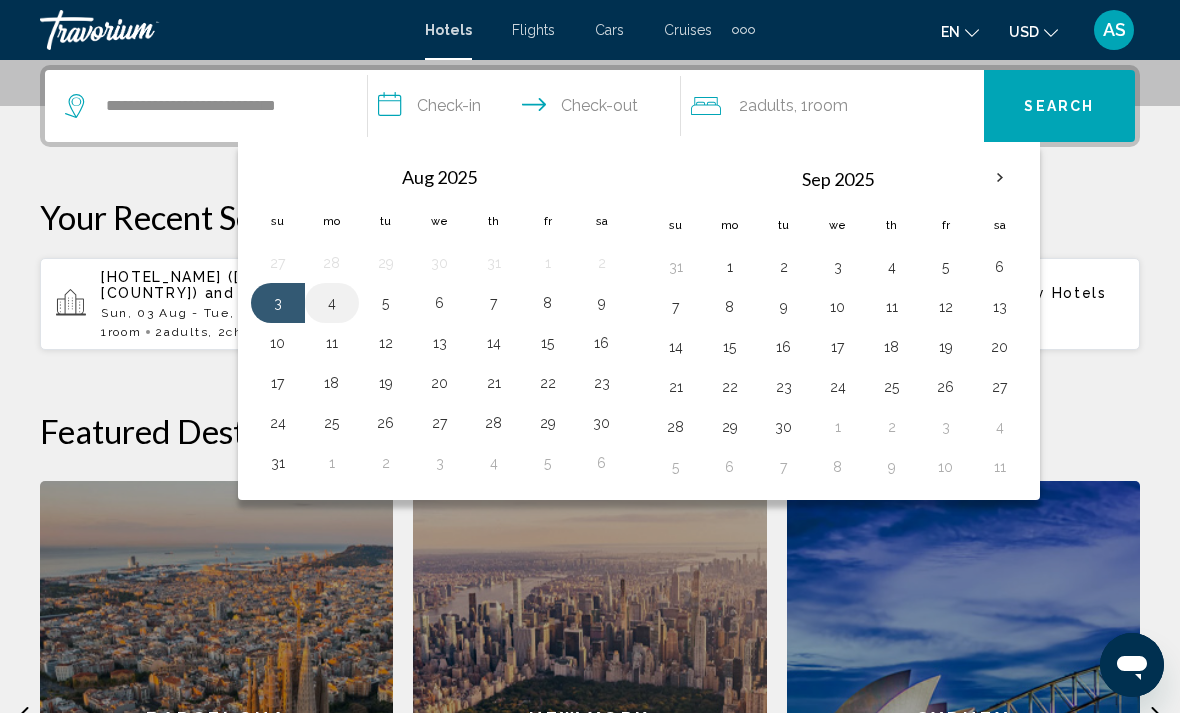 click on "4" at bounding box center (332, 303) 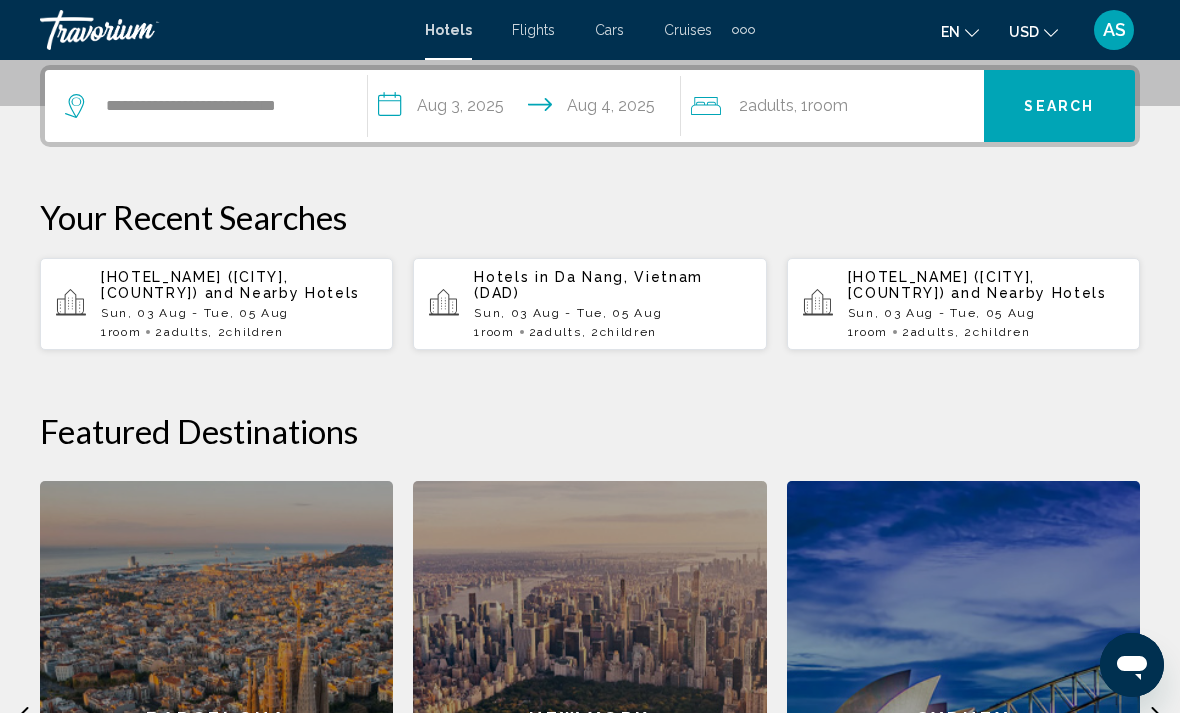 click on "Room" 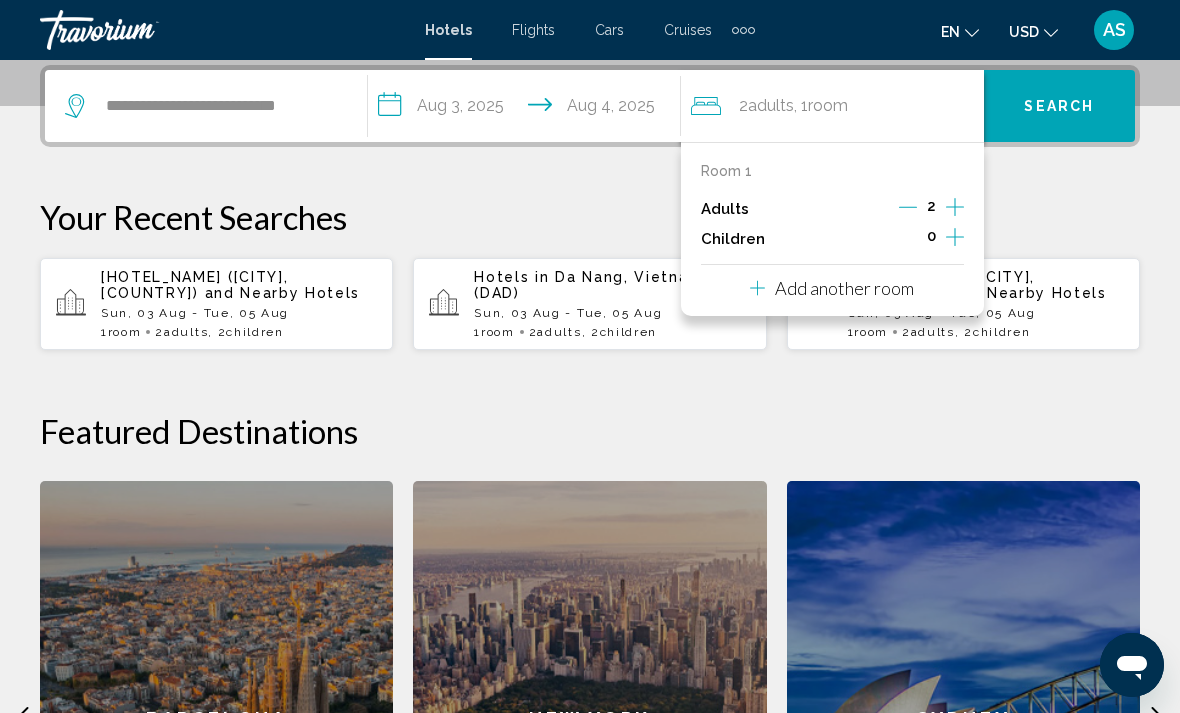 click 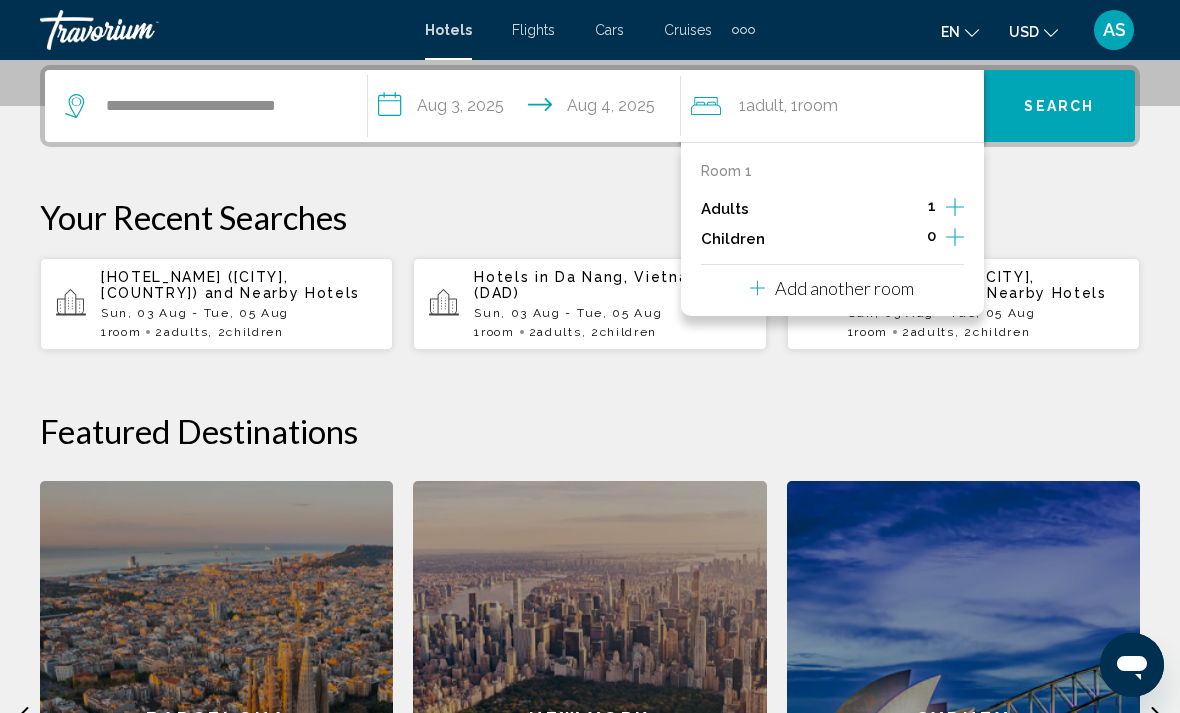 click 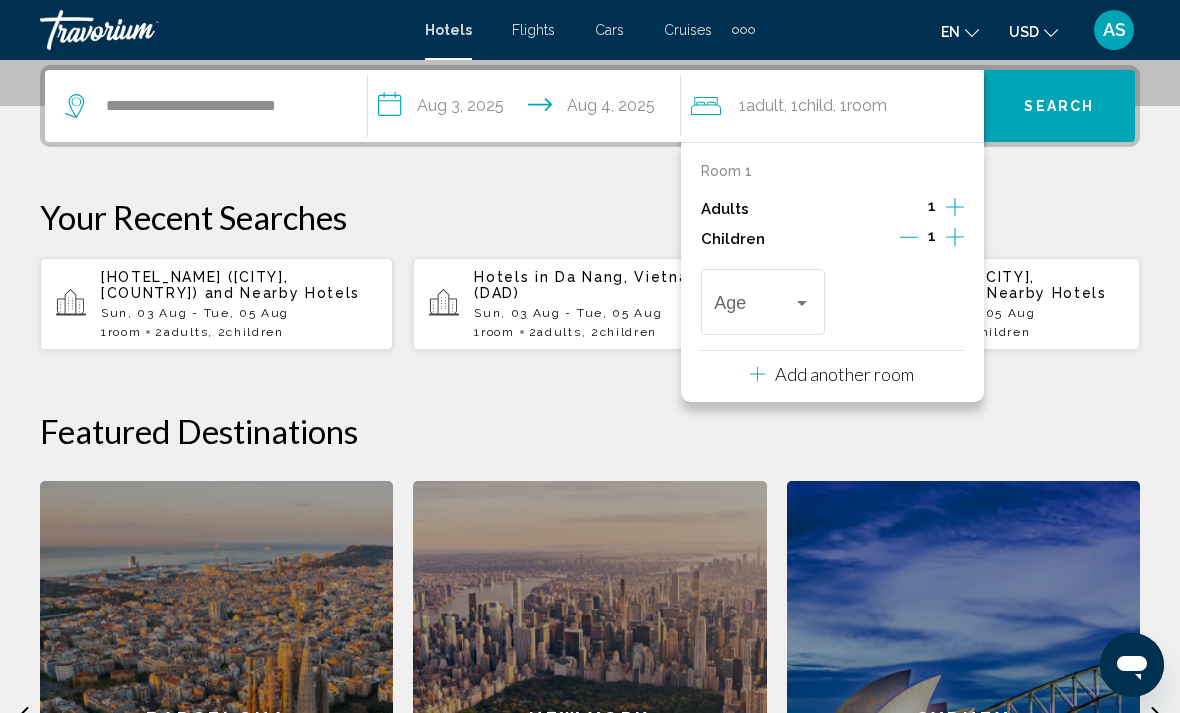click 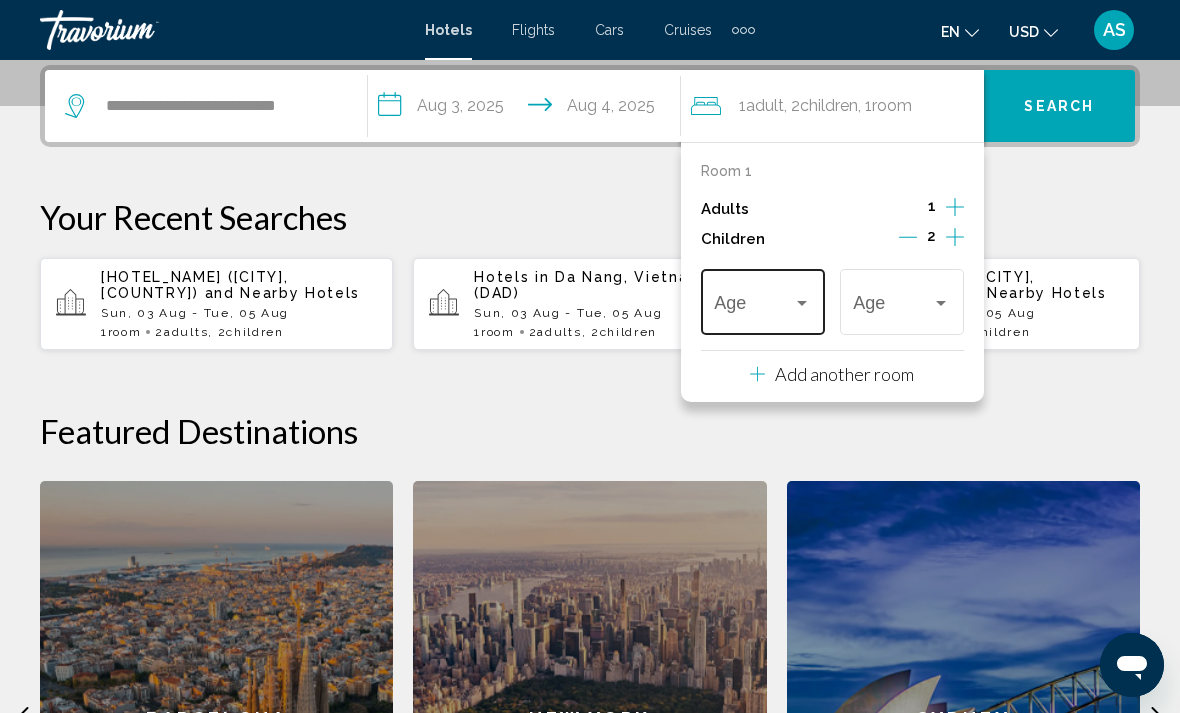 click at bounding box center (753, 307) 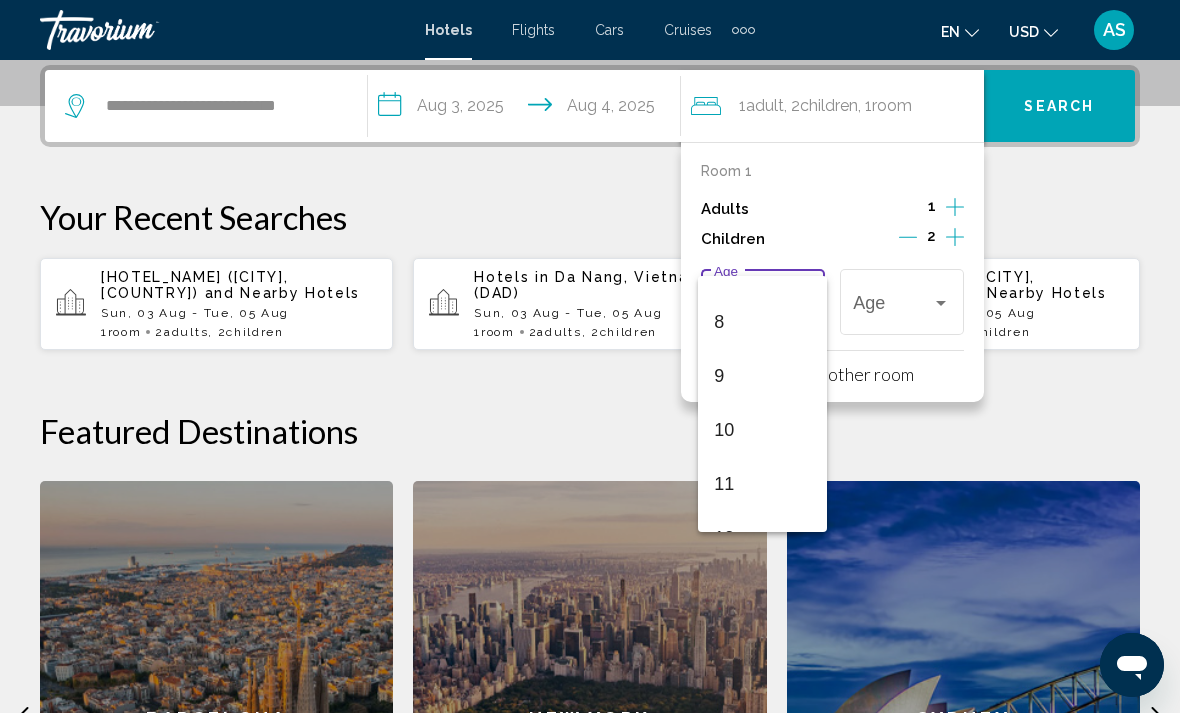 scroll, scrollTop: 312, scrollLeft: 0, axis: vertical 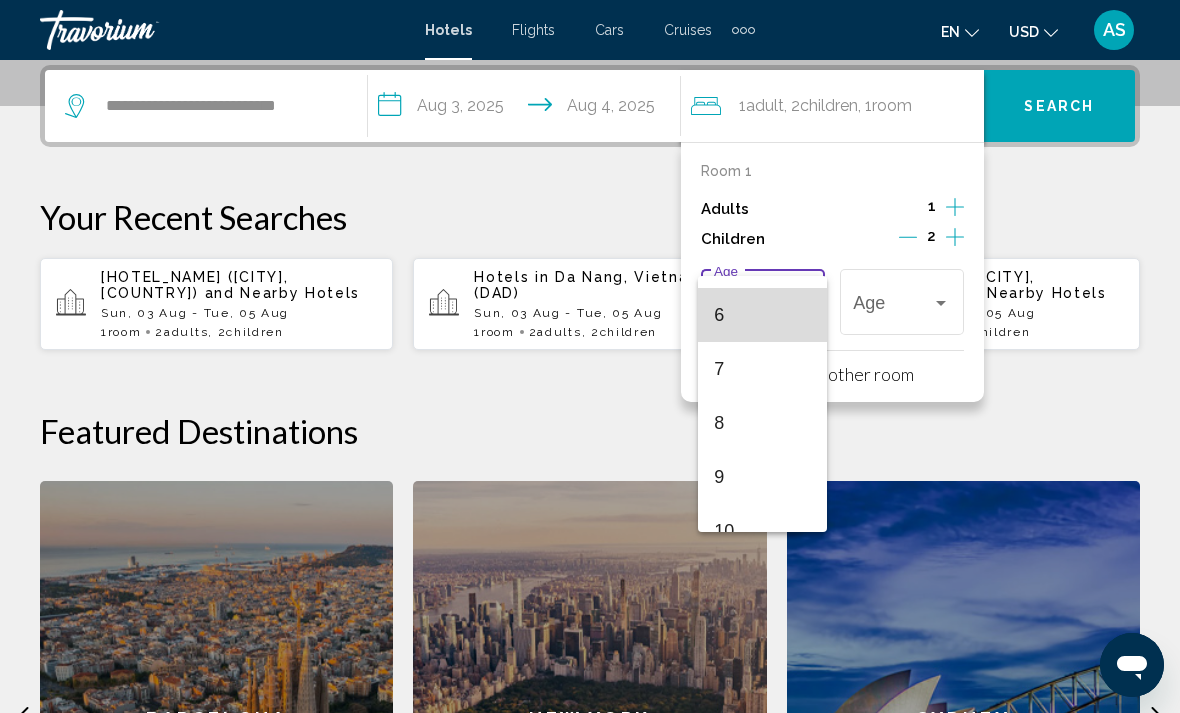 click on "6" at bounding box center [762, 315] 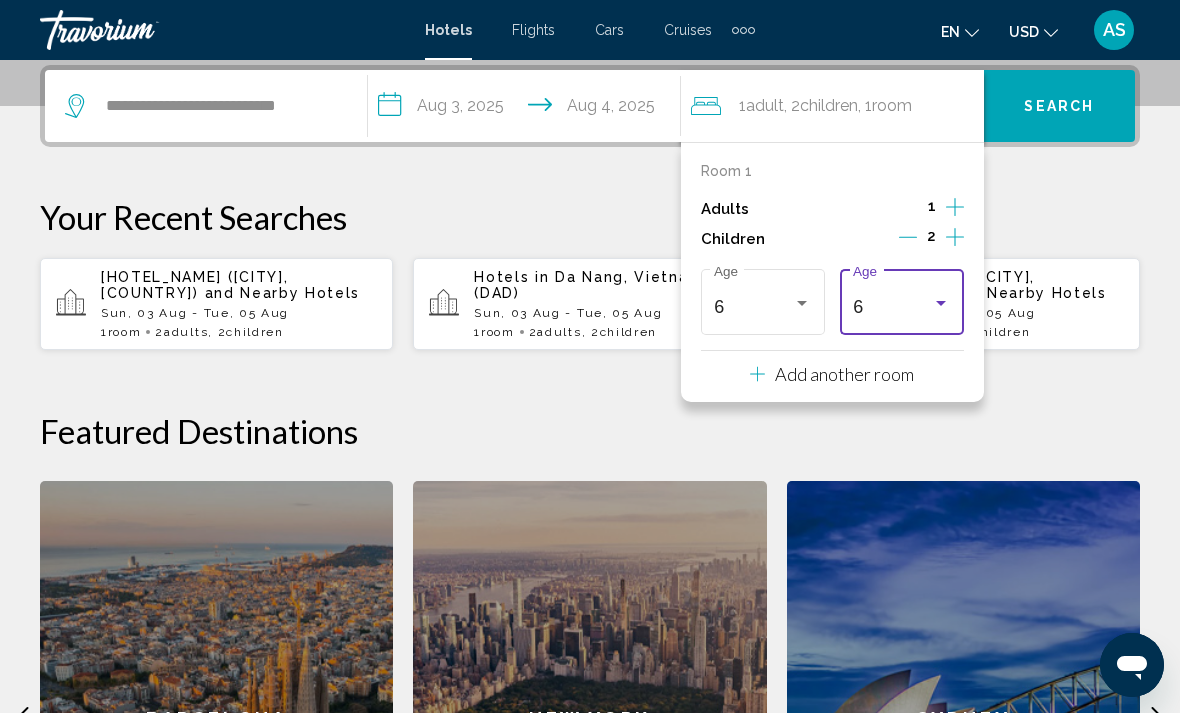 click on "6" at bounding box center [892, 307] 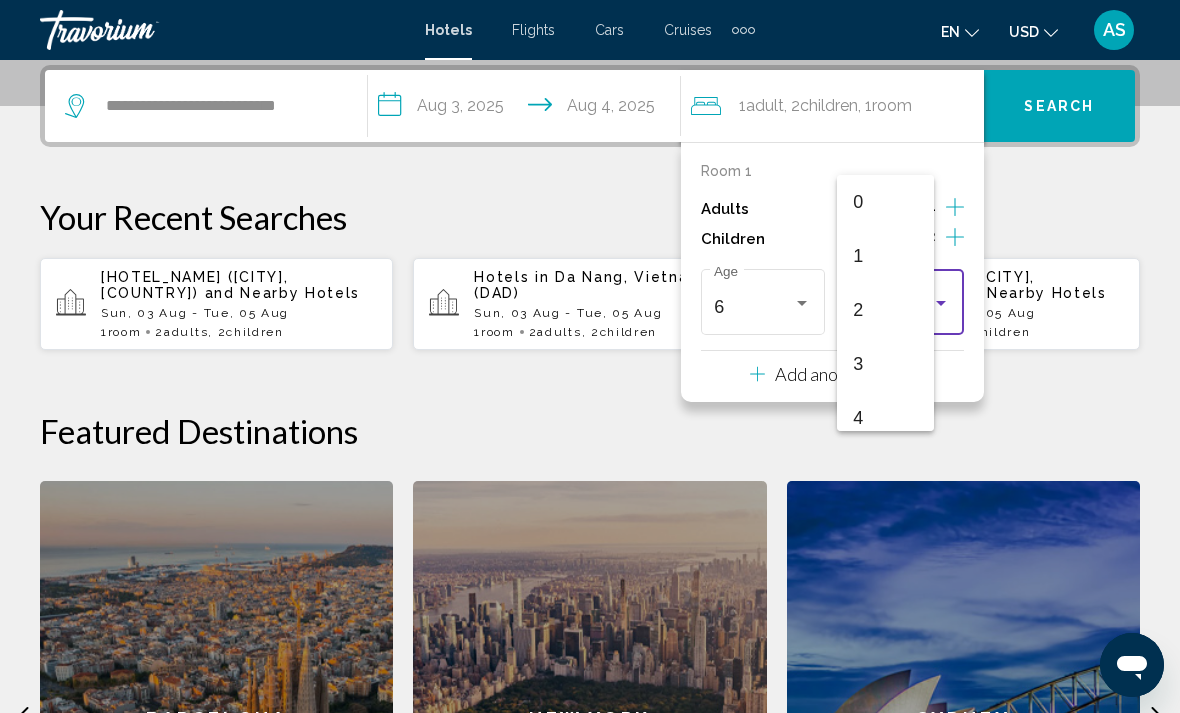 scroll, scrollTop: 223, scrollLeft: 0, axis: vertical 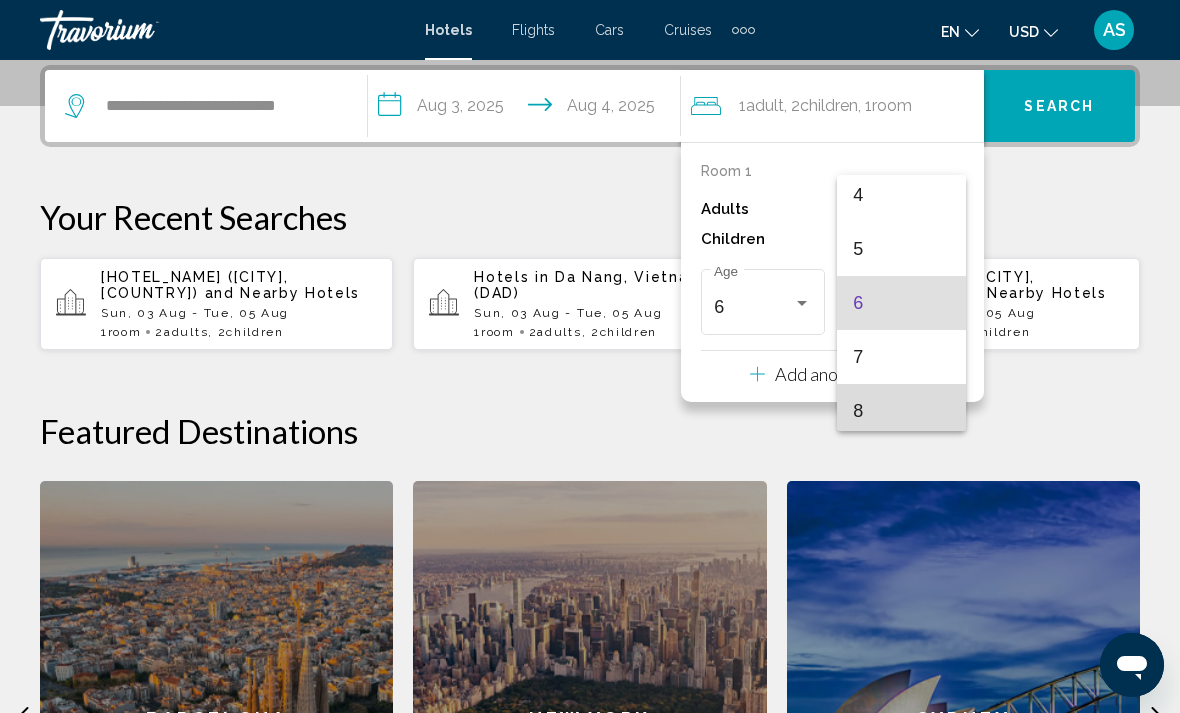 click on "8" at bounding box center [901, 411] 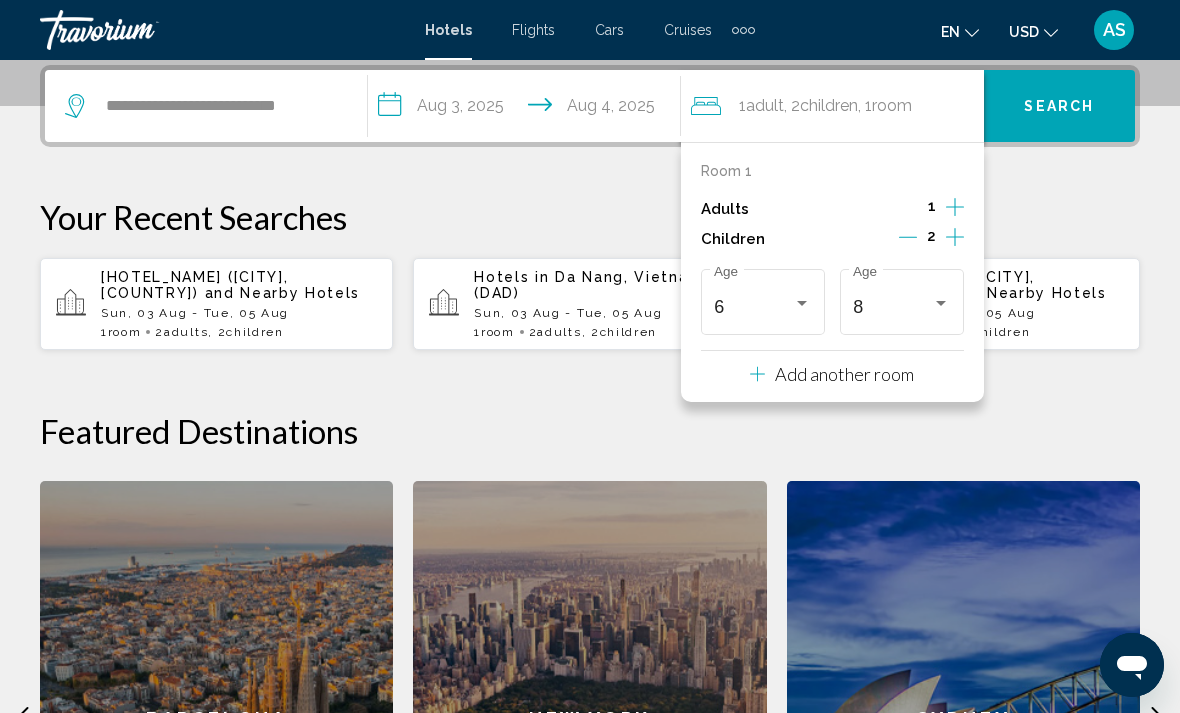 click on "Search" at bounding box center (1059, 106) 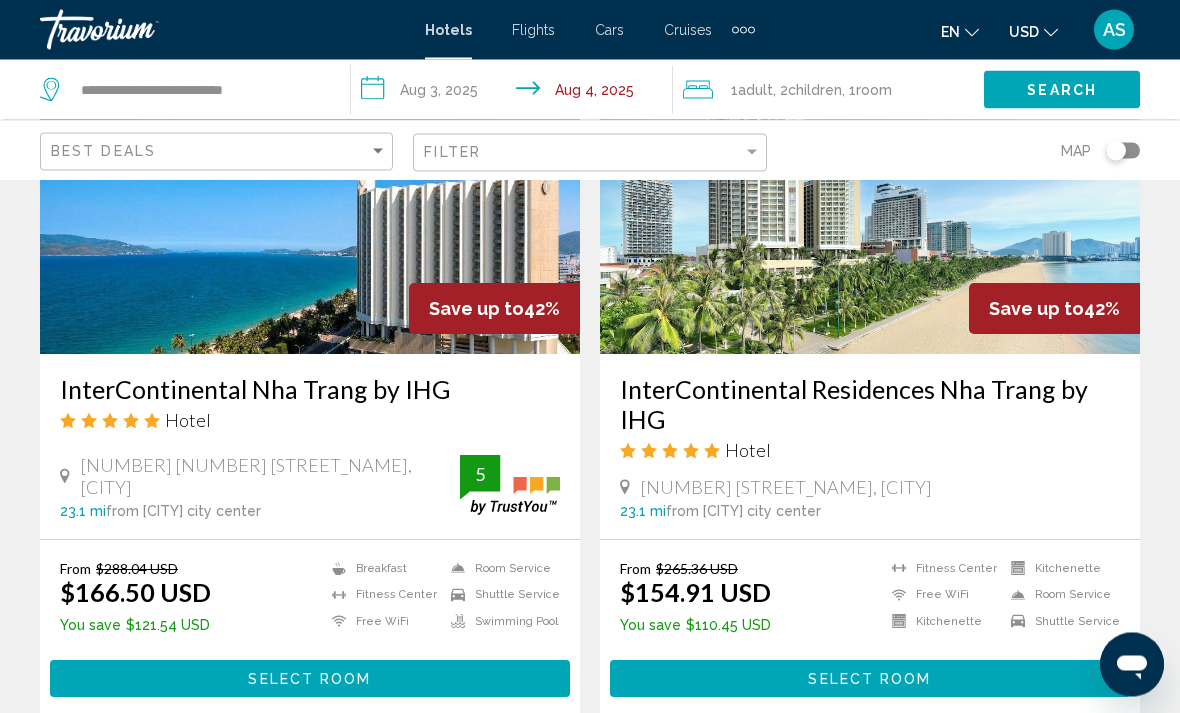 scroll, scrollTop: 4095, scrollLeft: 0, axis: vertical 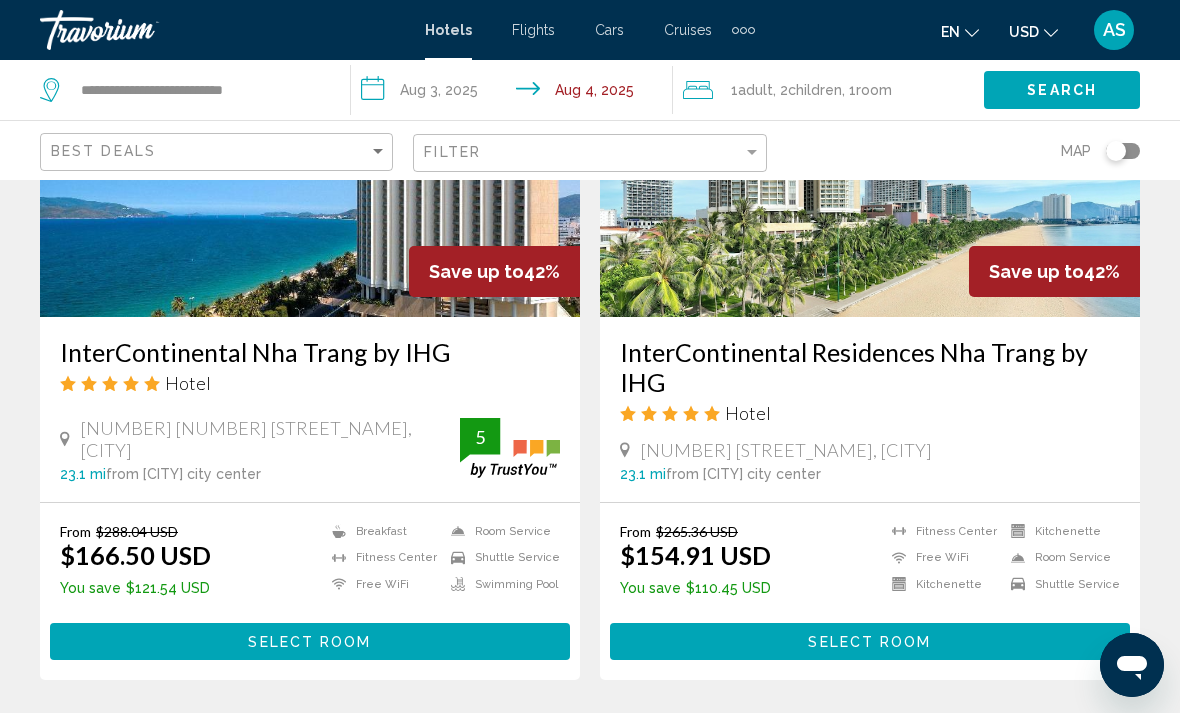 click on "Best Deals" 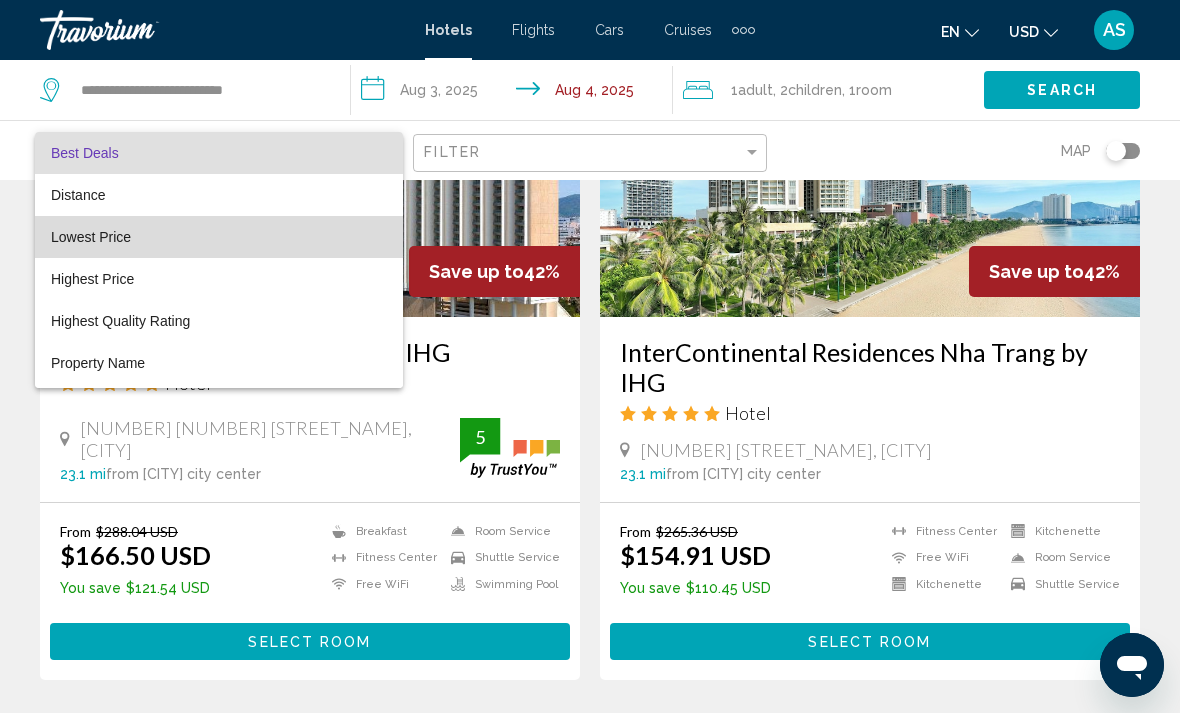 click on "Lowest Price" at bounding box center (219, 237) 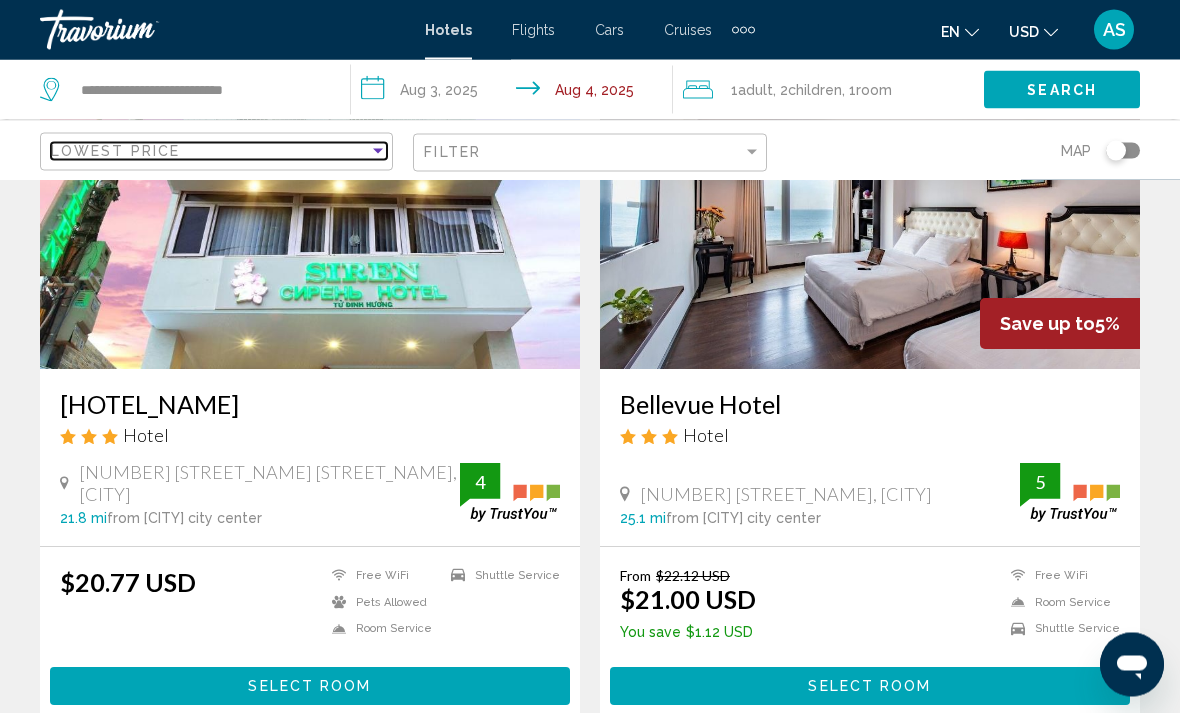 scroll, scrollTop: 1632, scrollLeft: 0, axis: vertical 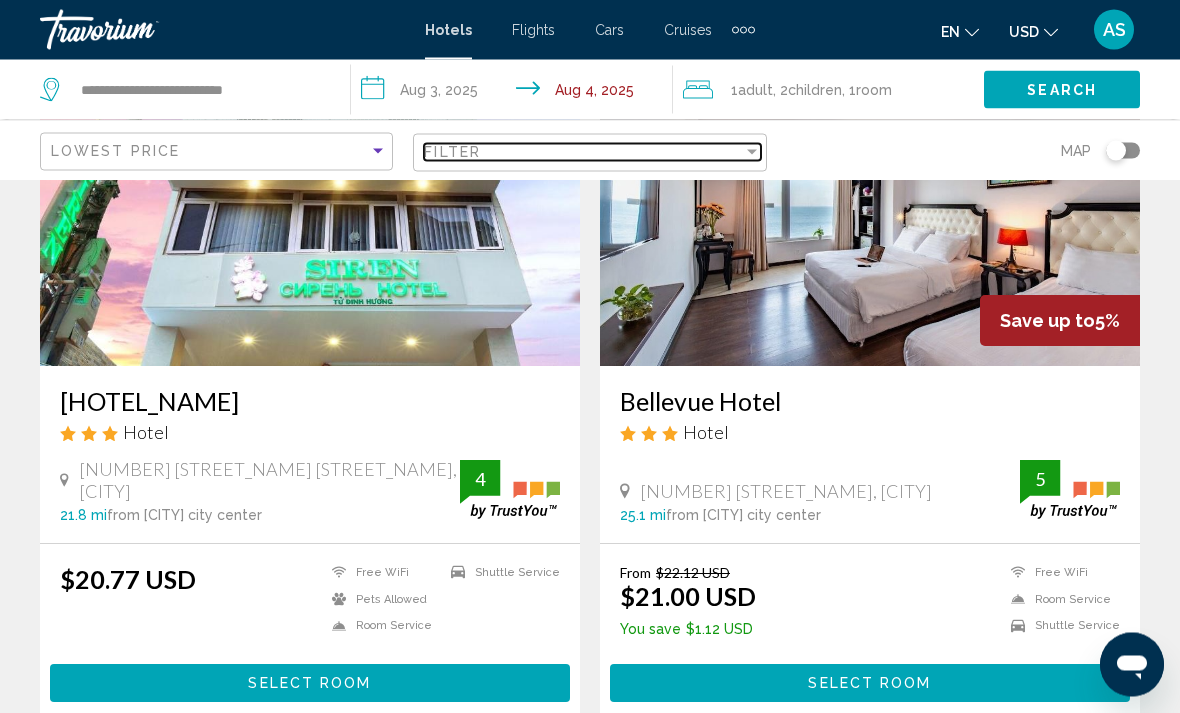 click on "Filter" at bounding box center [583, 152] 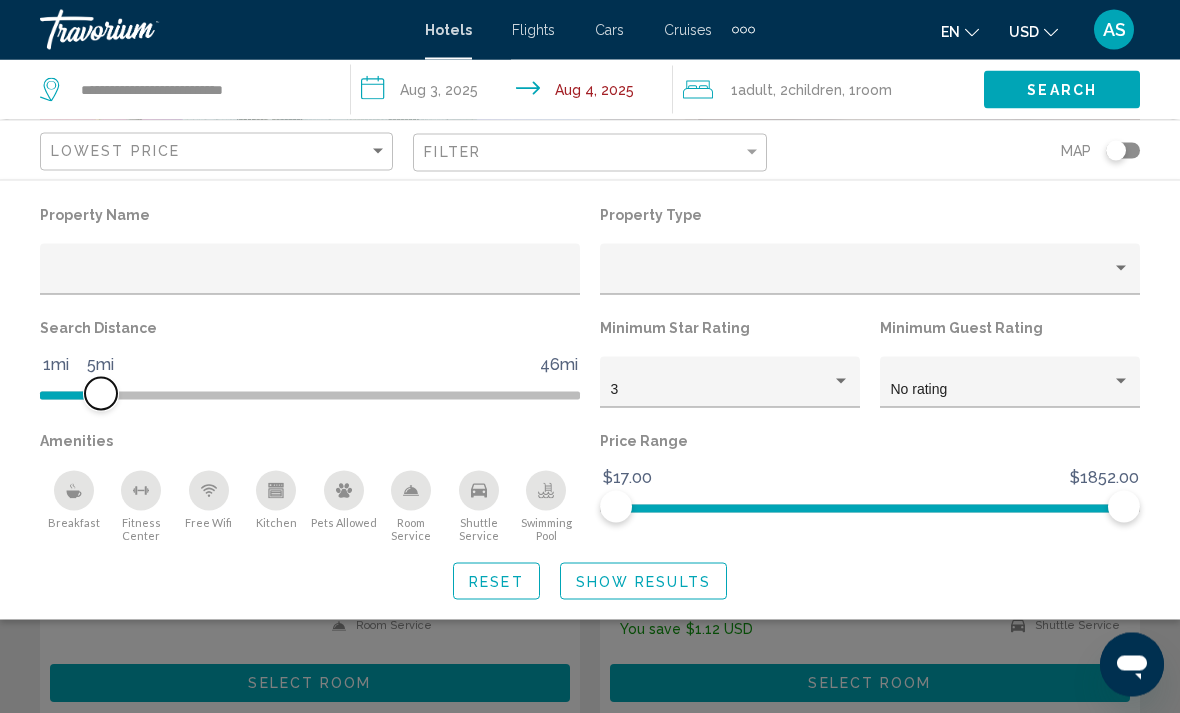 scroll, scrollTop: 1633, scrollLeft: 0, axis: vertical 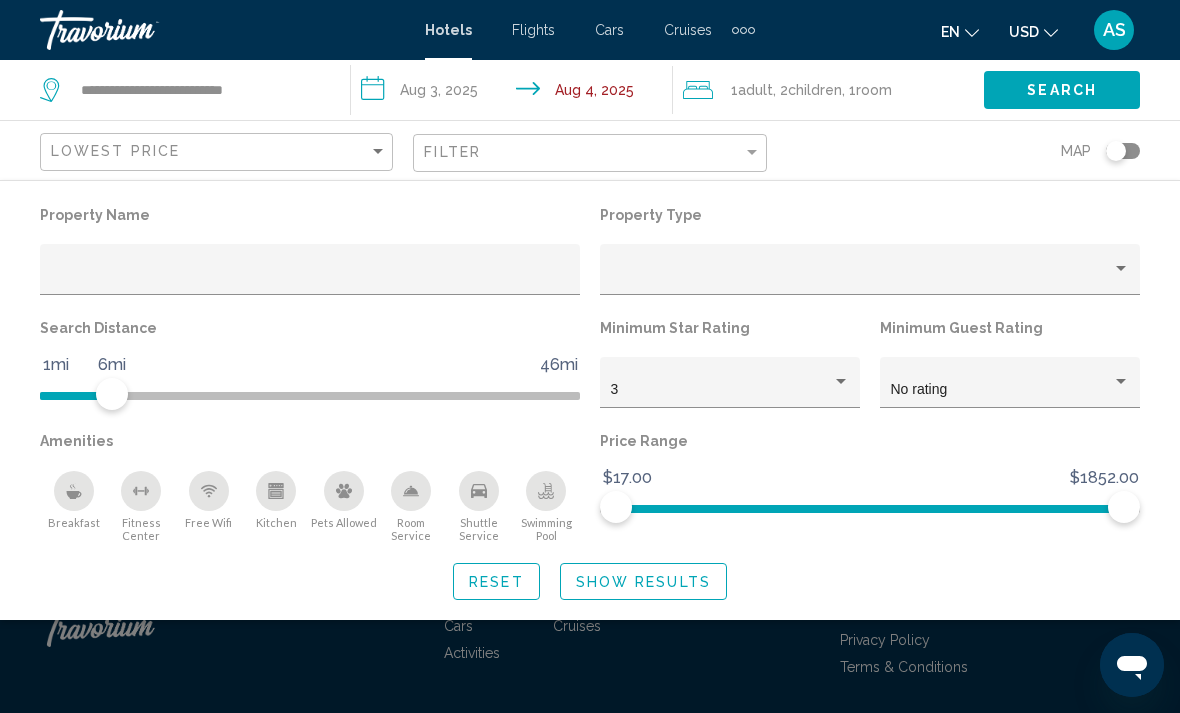 click on "Show Results" 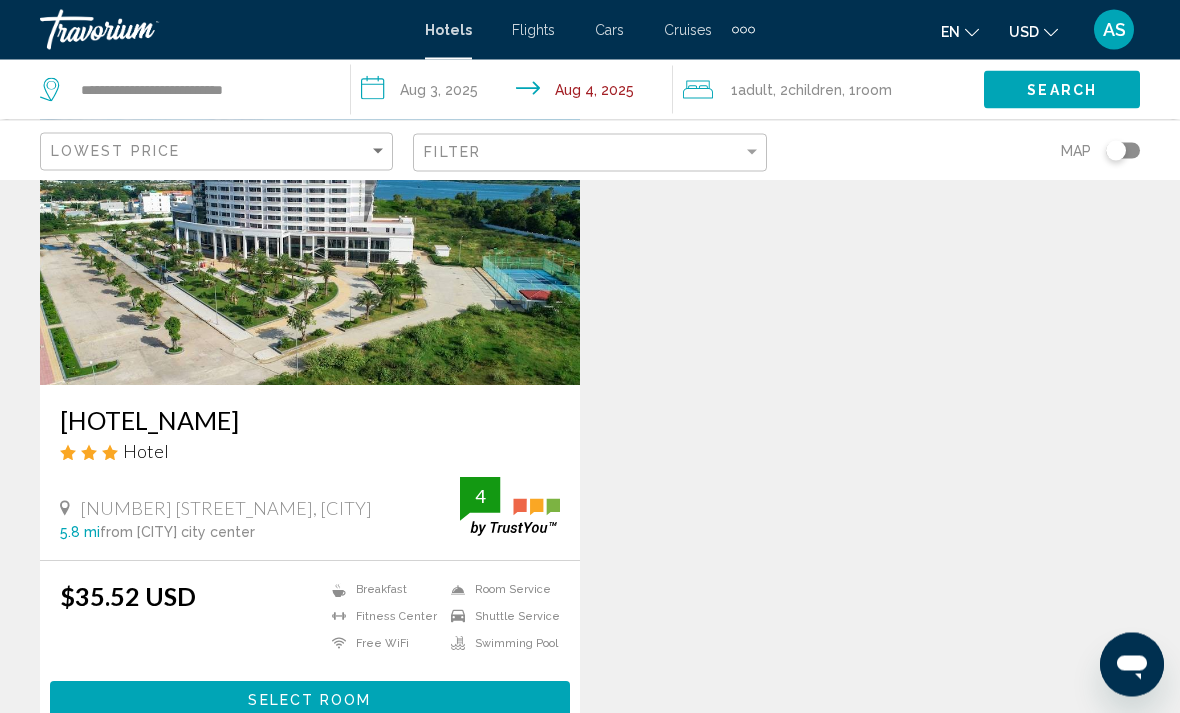 scroll, scrollTop: 185, scrollLeft: 0, axis: vertical 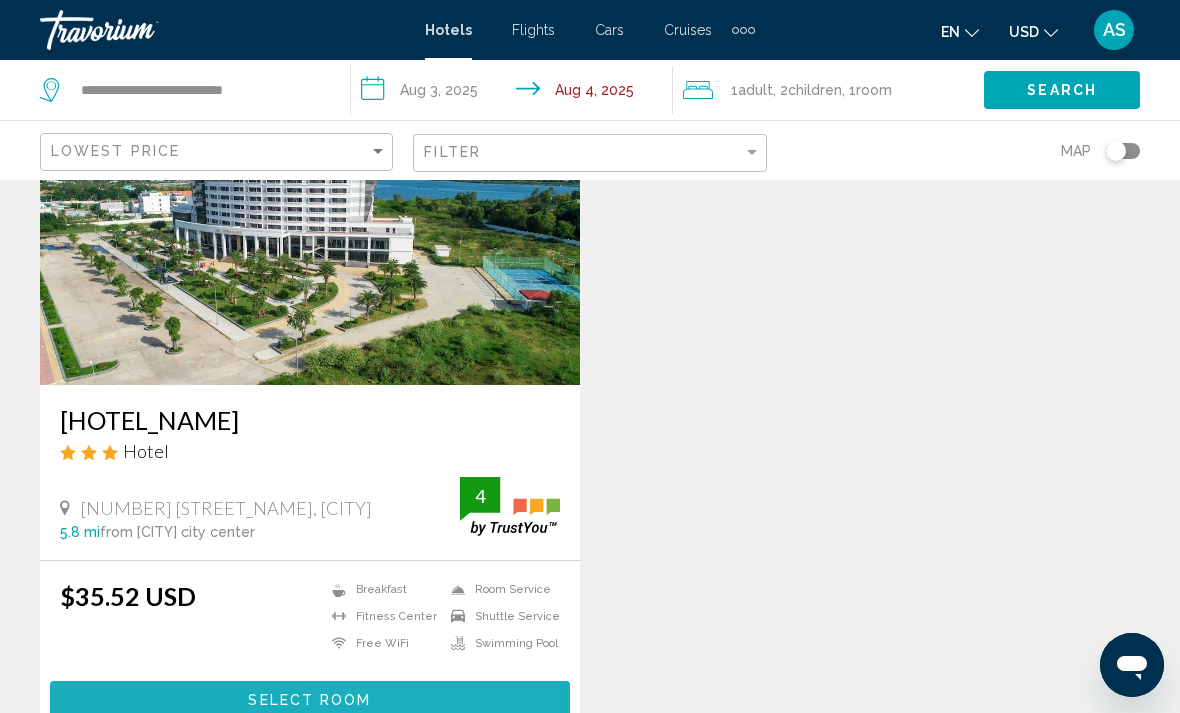 click on "Select Room" at bounding box center (310, 699) 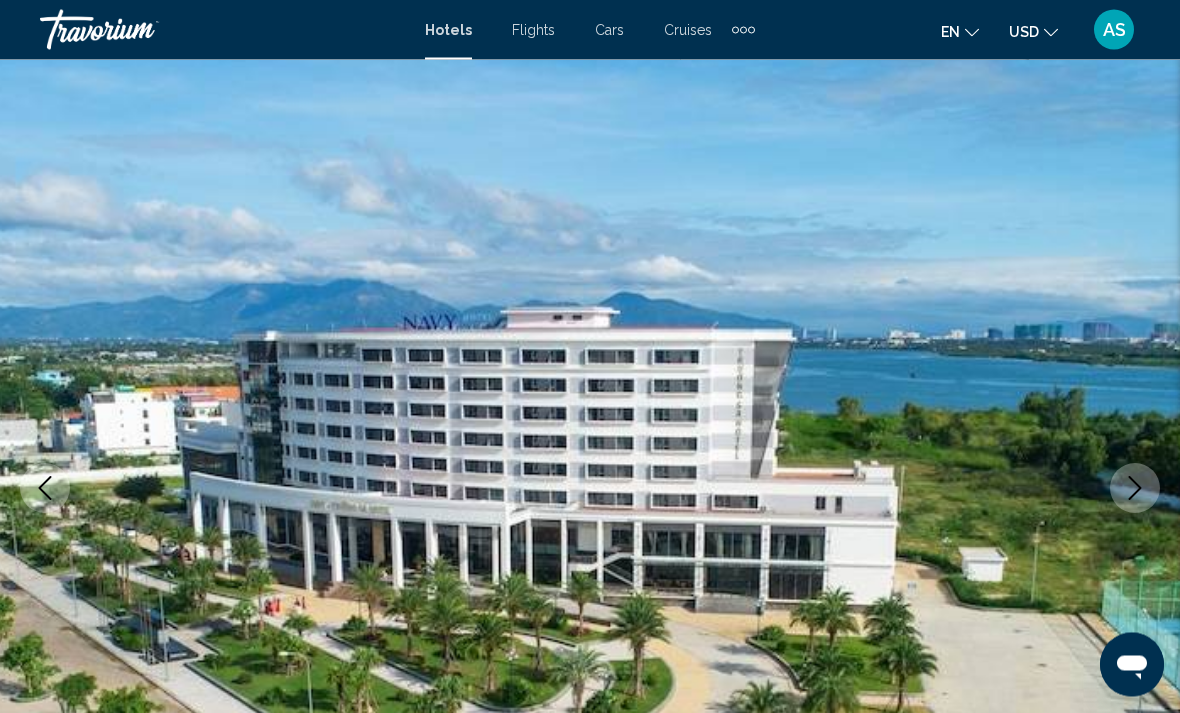 scroll, scrollTop: 97, scrollLeft: 0, axis: vertical 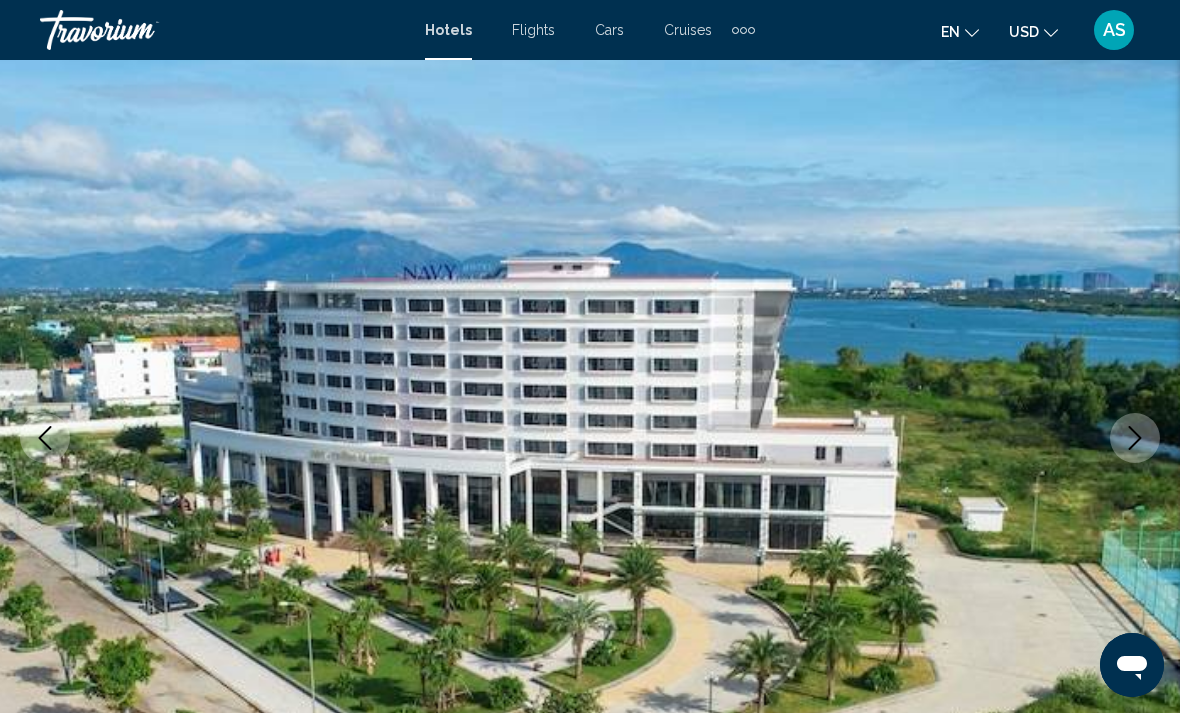 click at bounding box center (1135, 438) 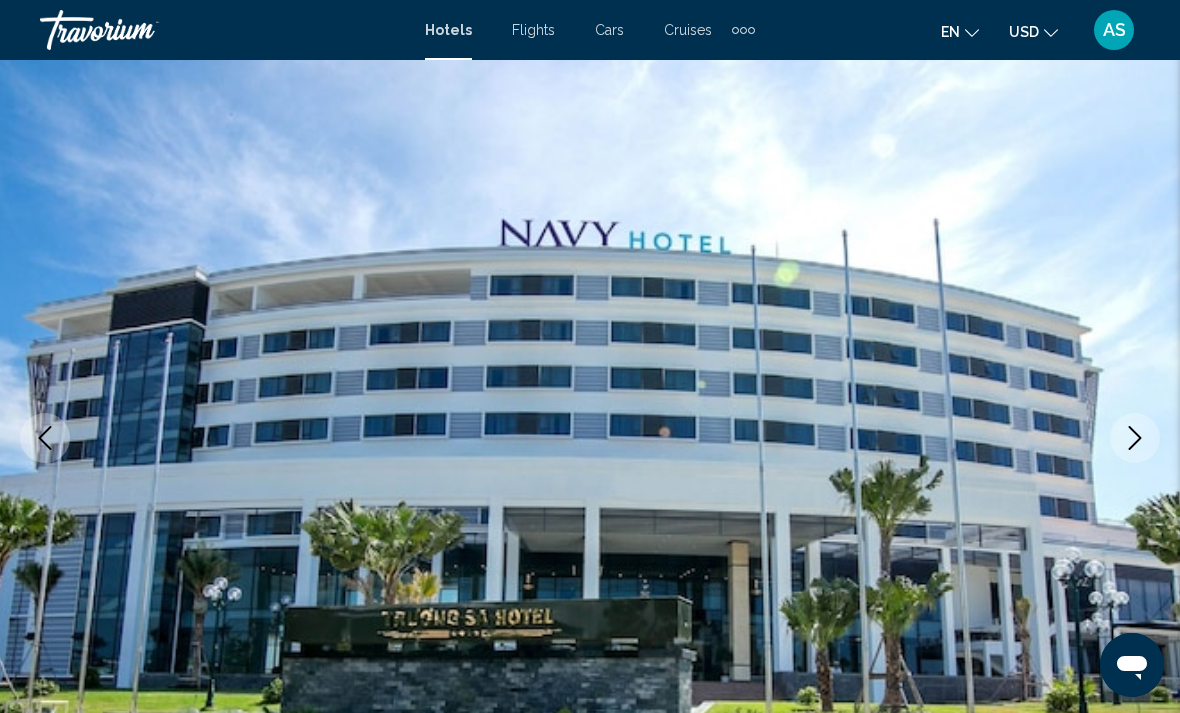 click 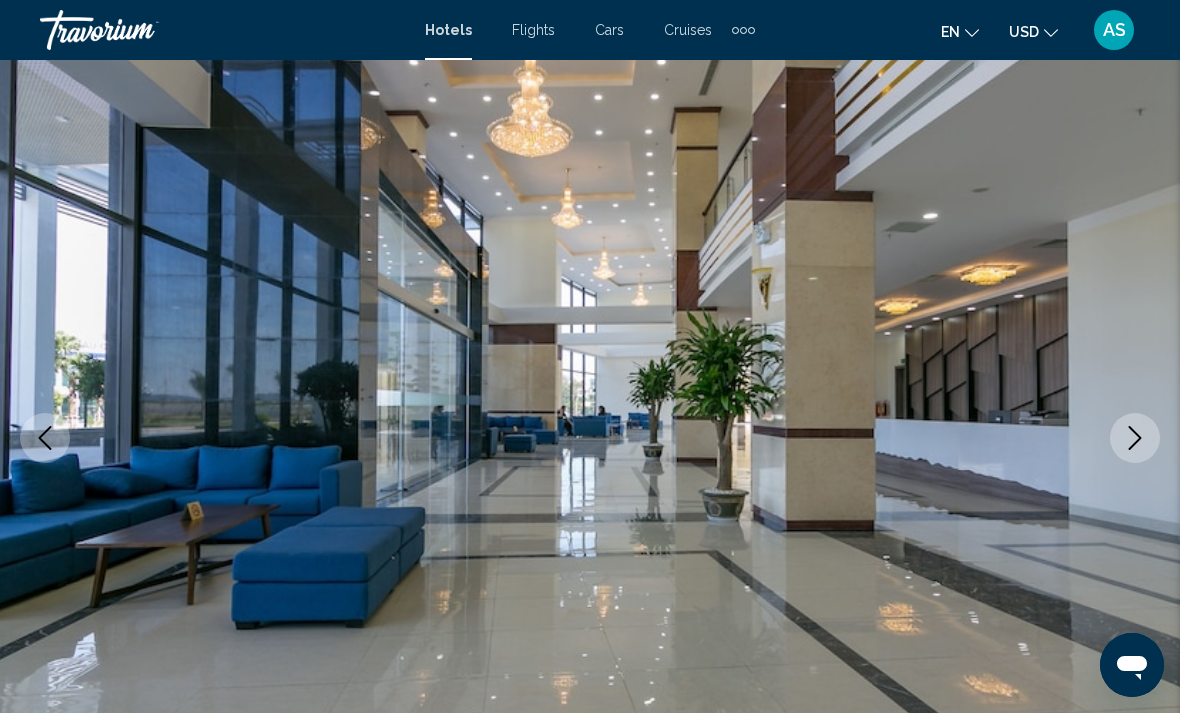 click 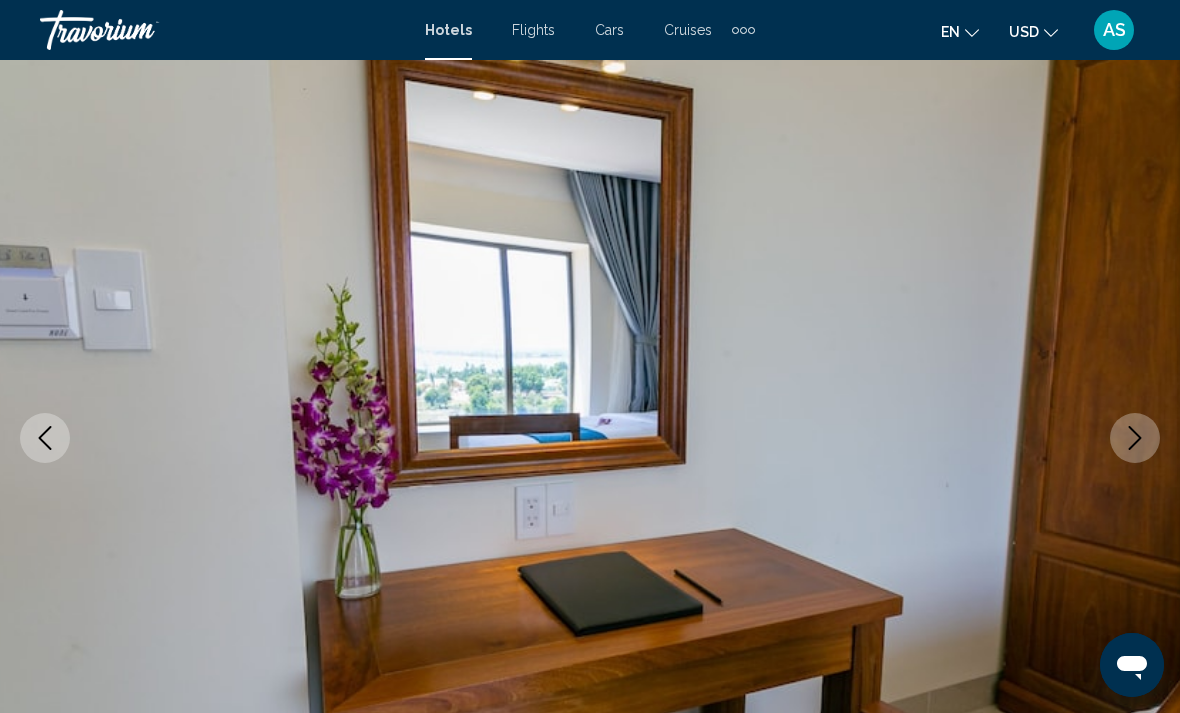 click 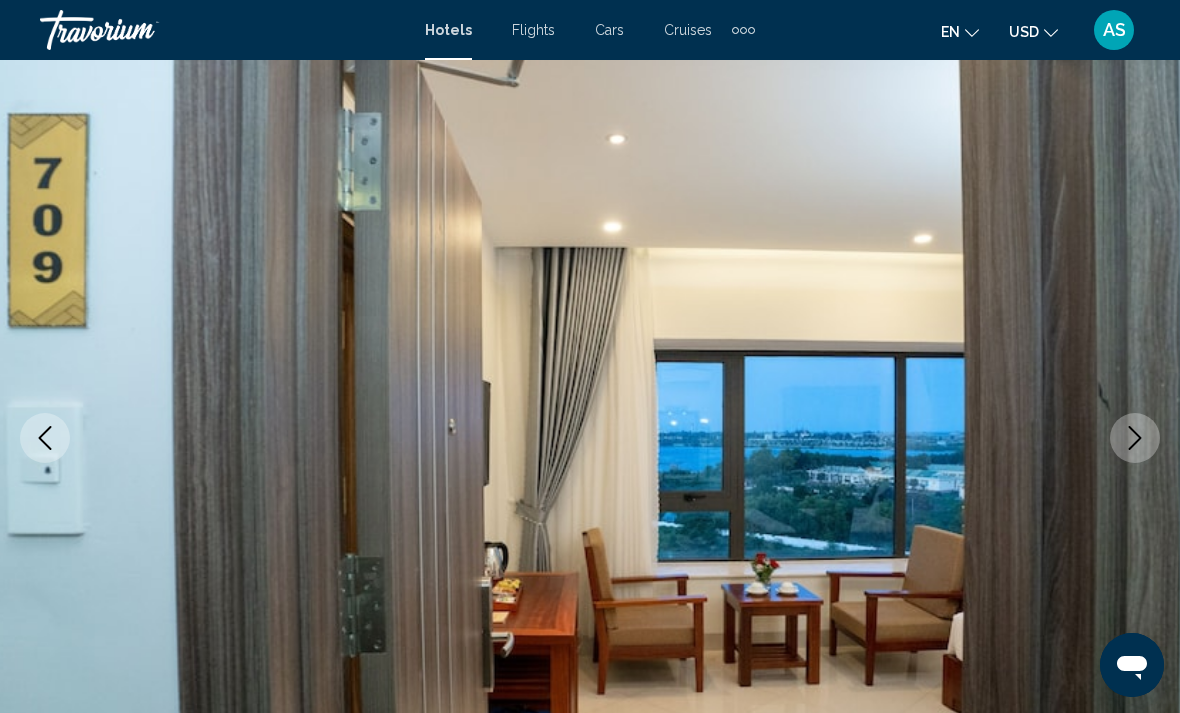 click 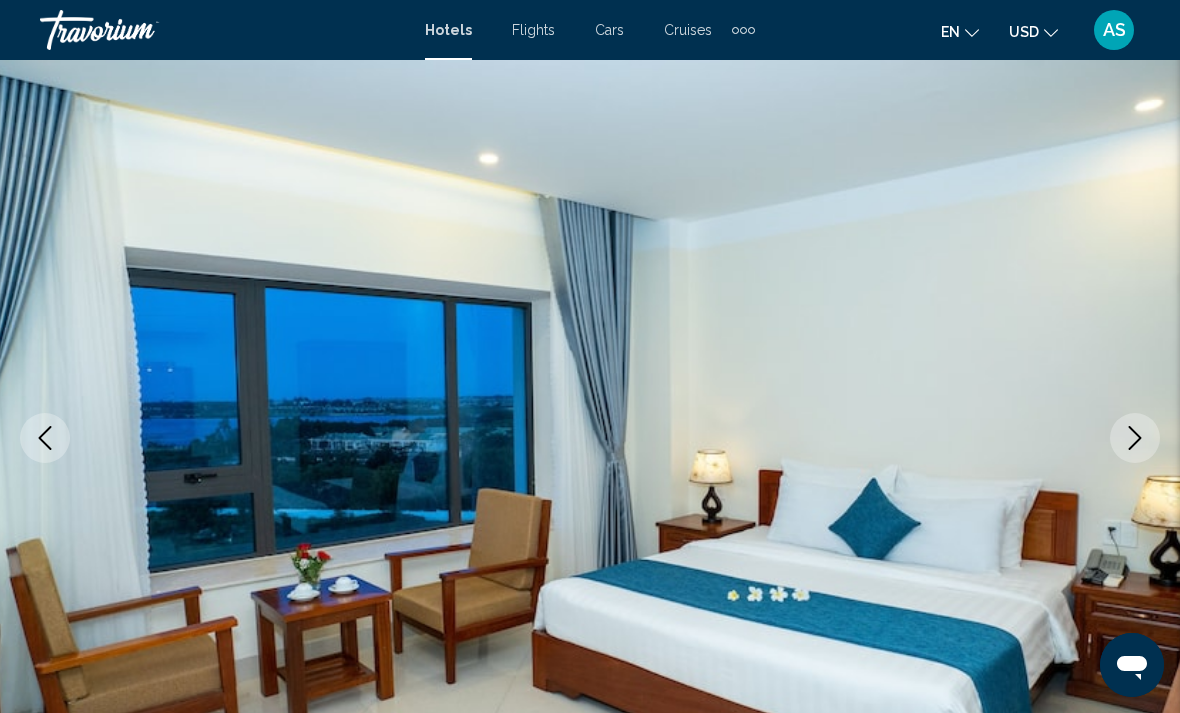 click at bounding box center (1135, 438) 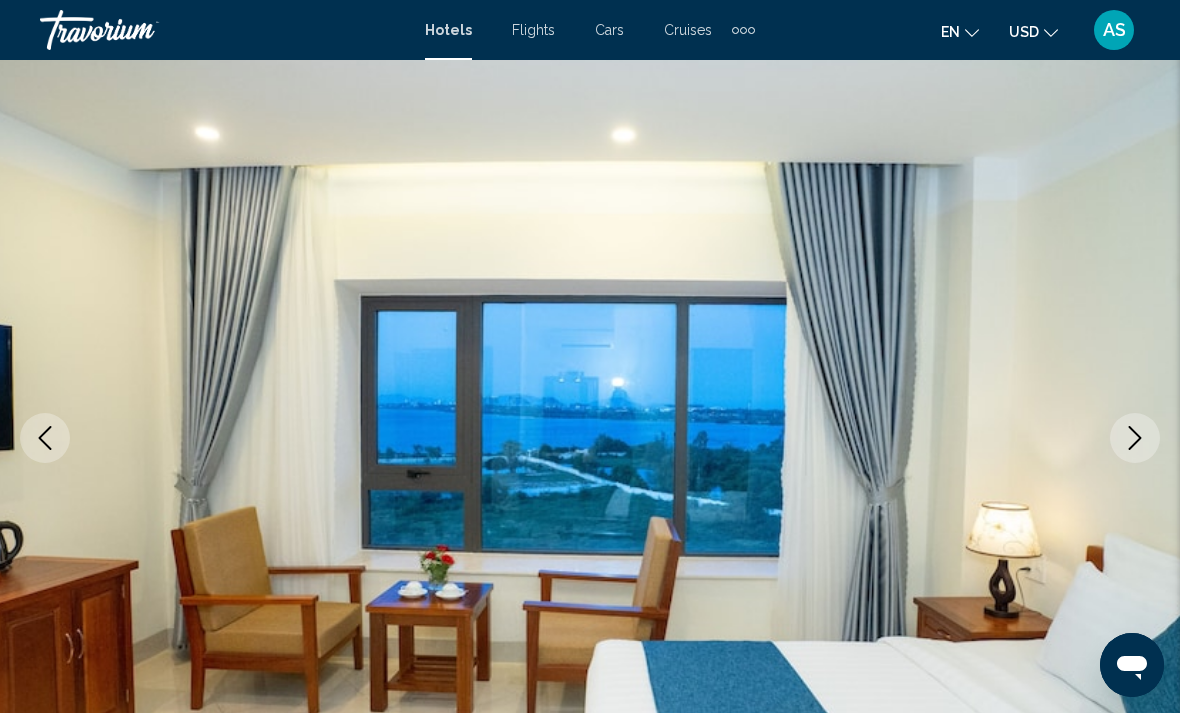 click at bounding box center [1135, 438] 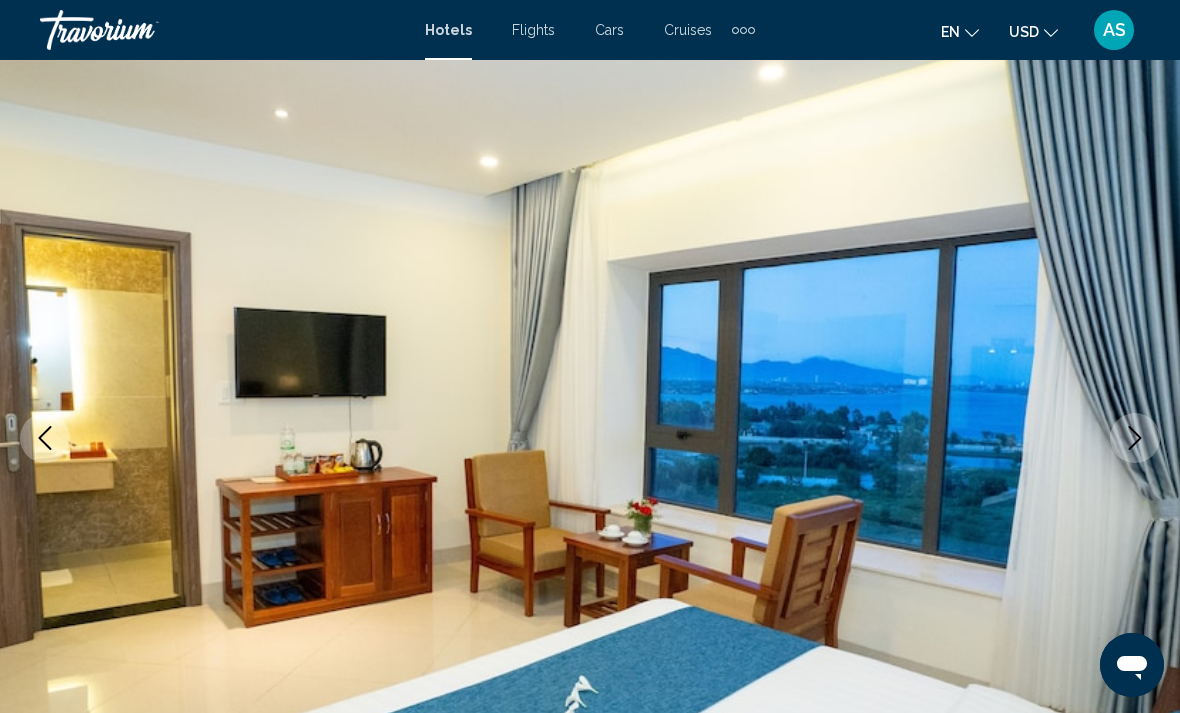 click 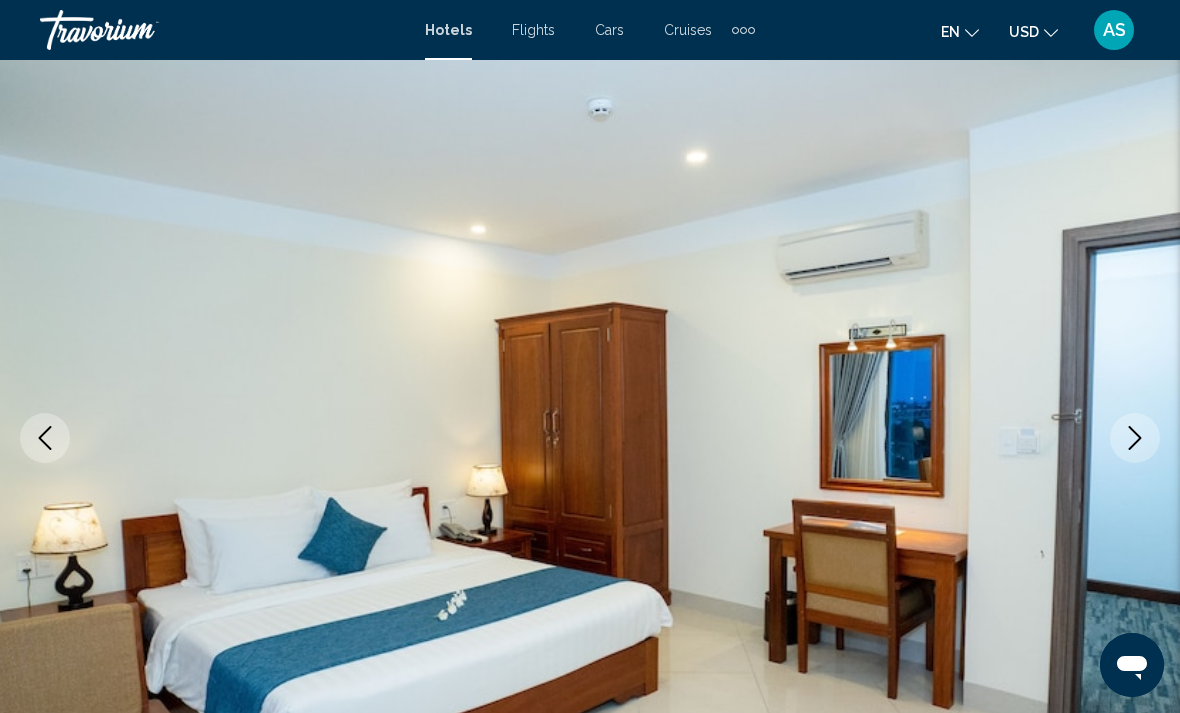 click 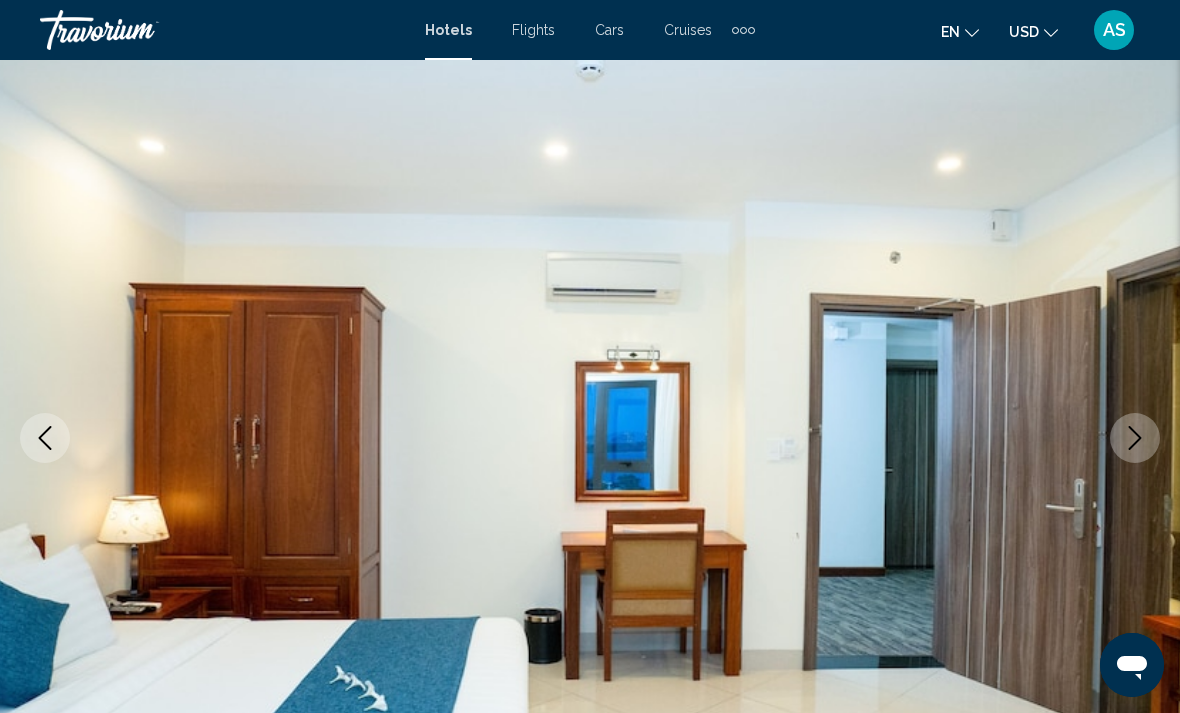 click 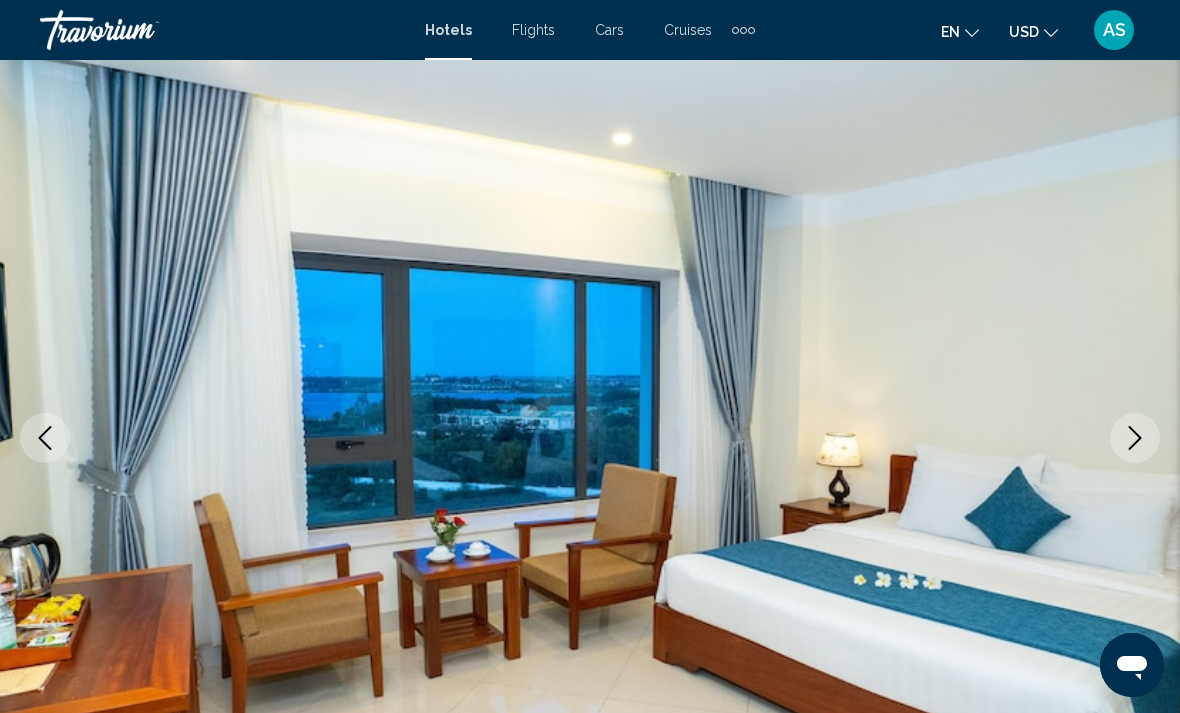 click 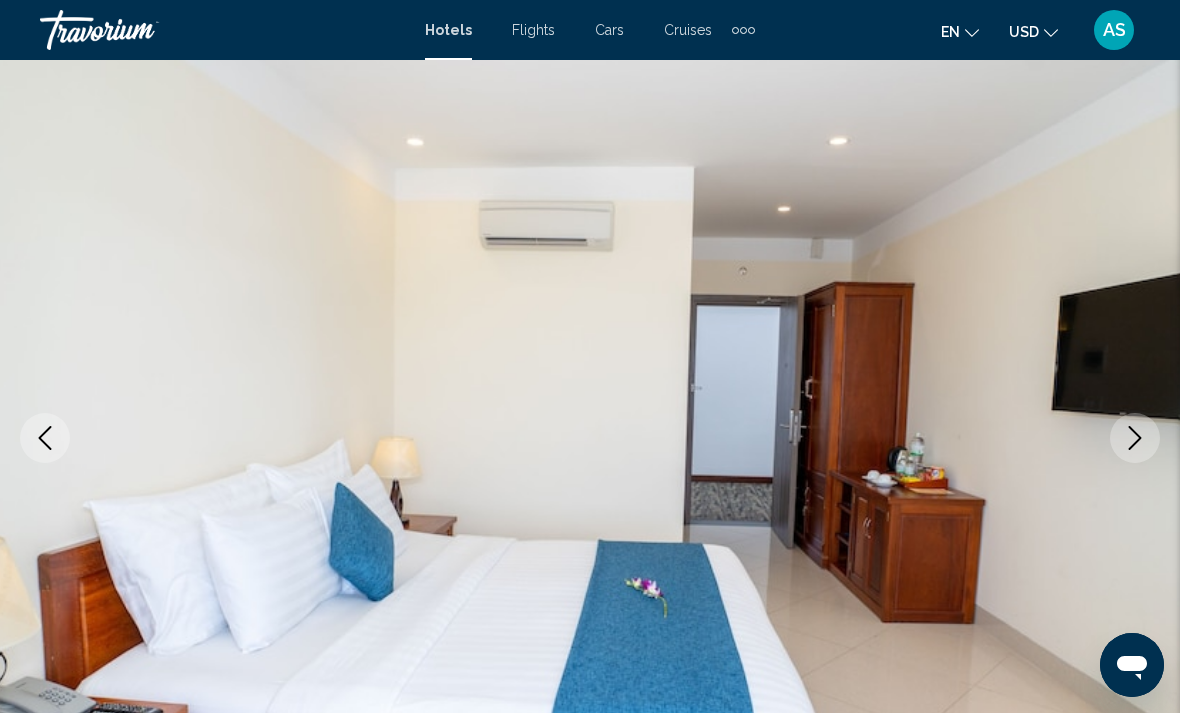 click 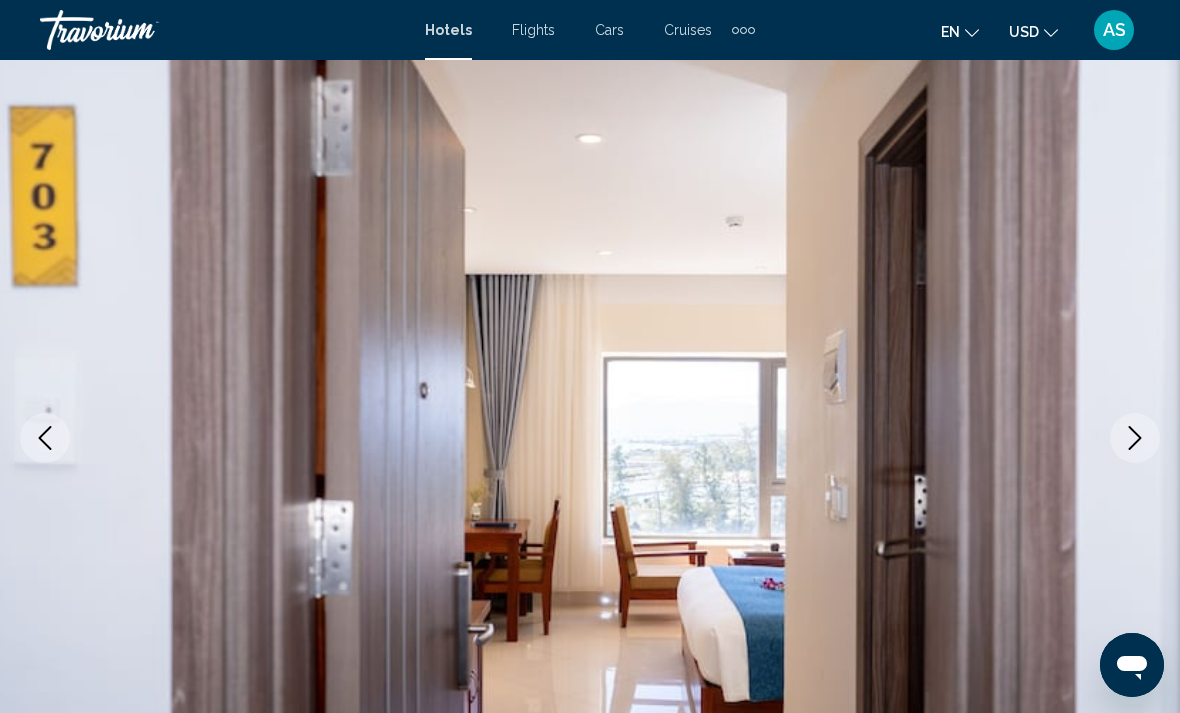 click 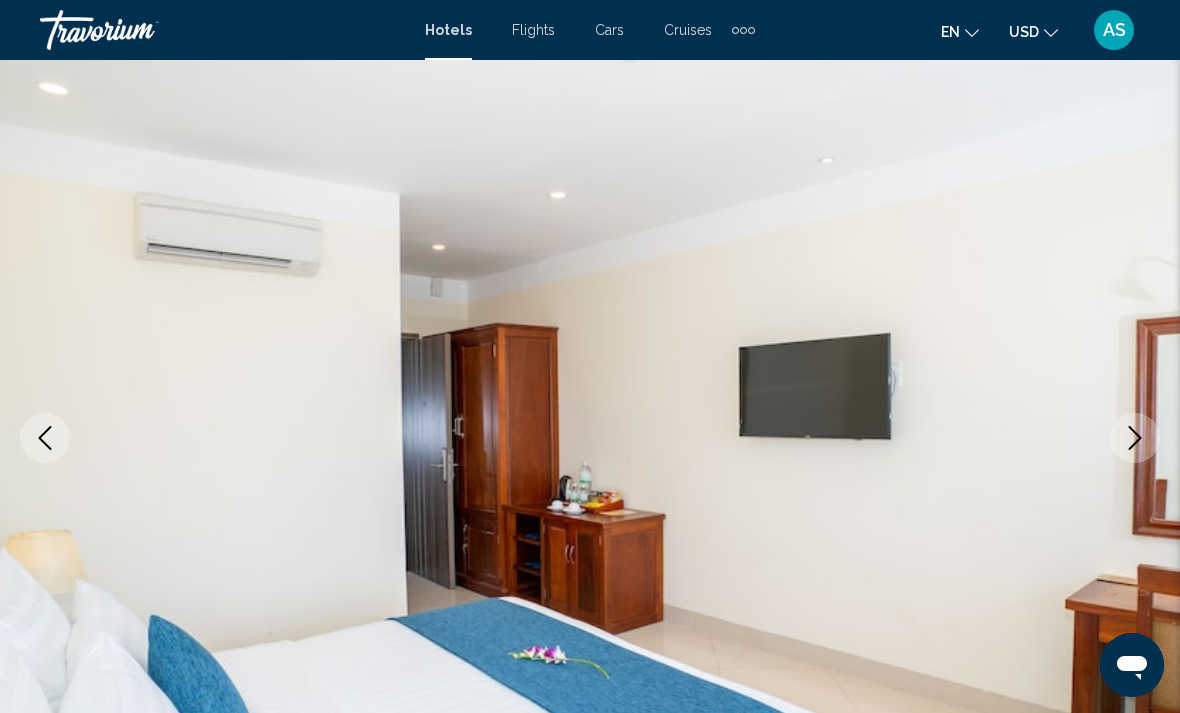 click at bounding box center (1135, 438) 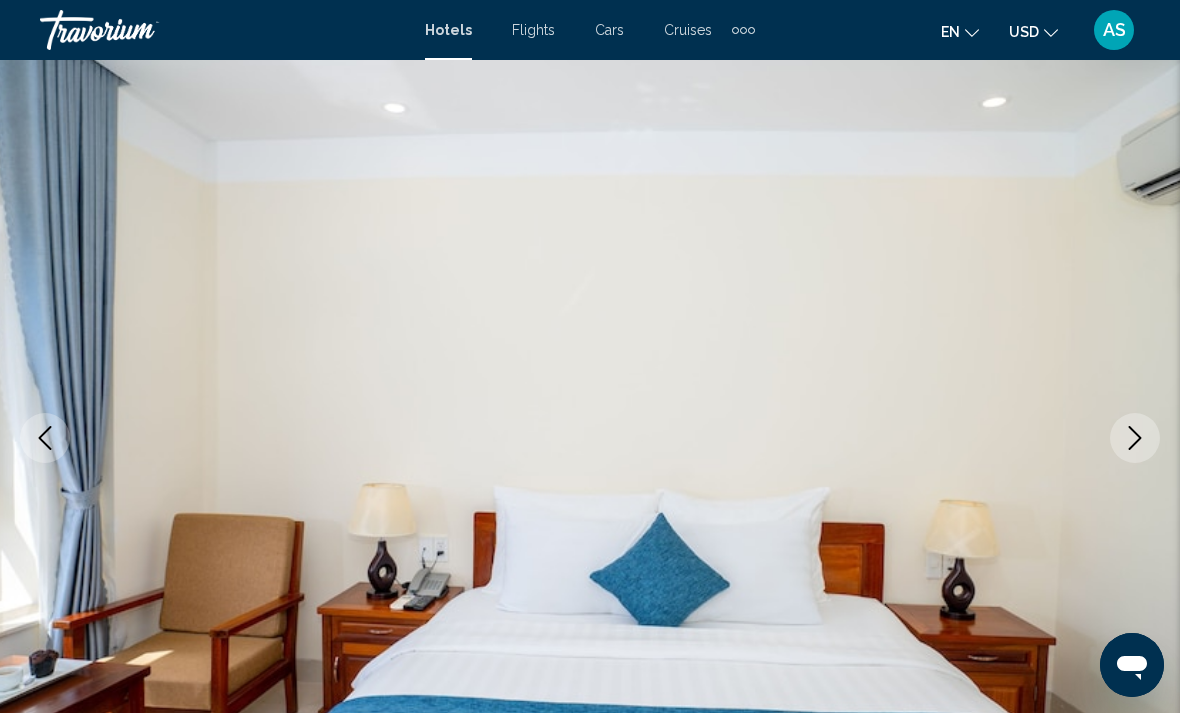 click at bounding box center [1135, 438] 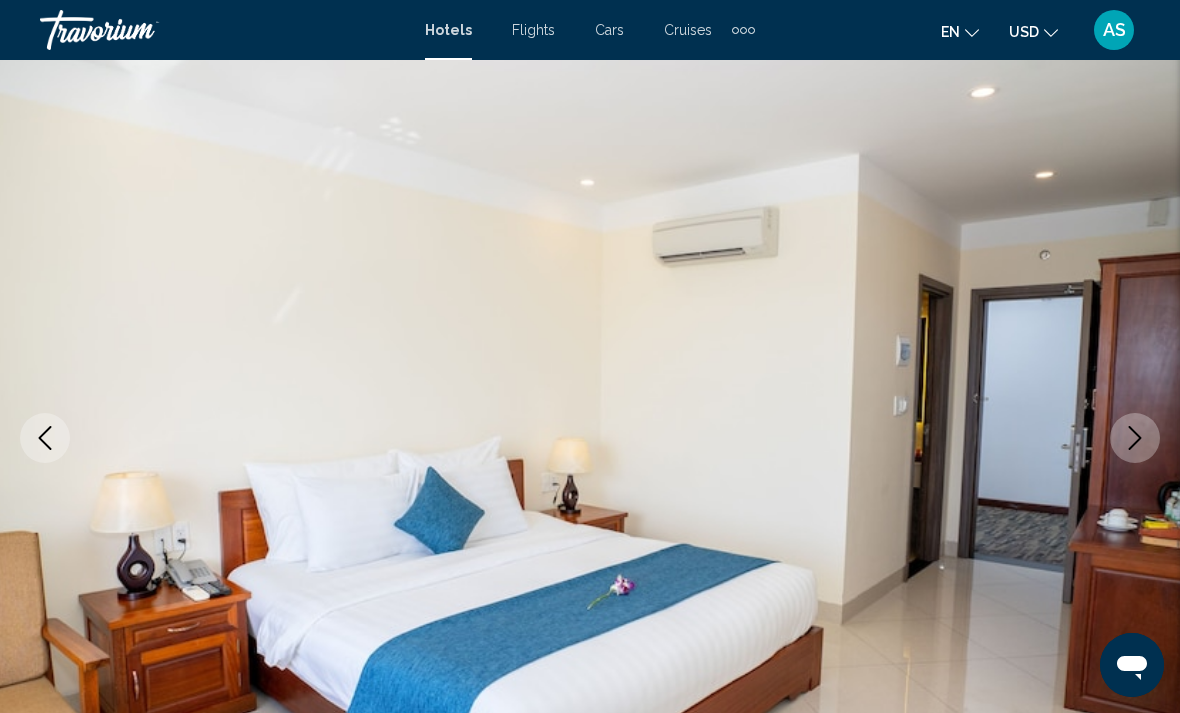 click 